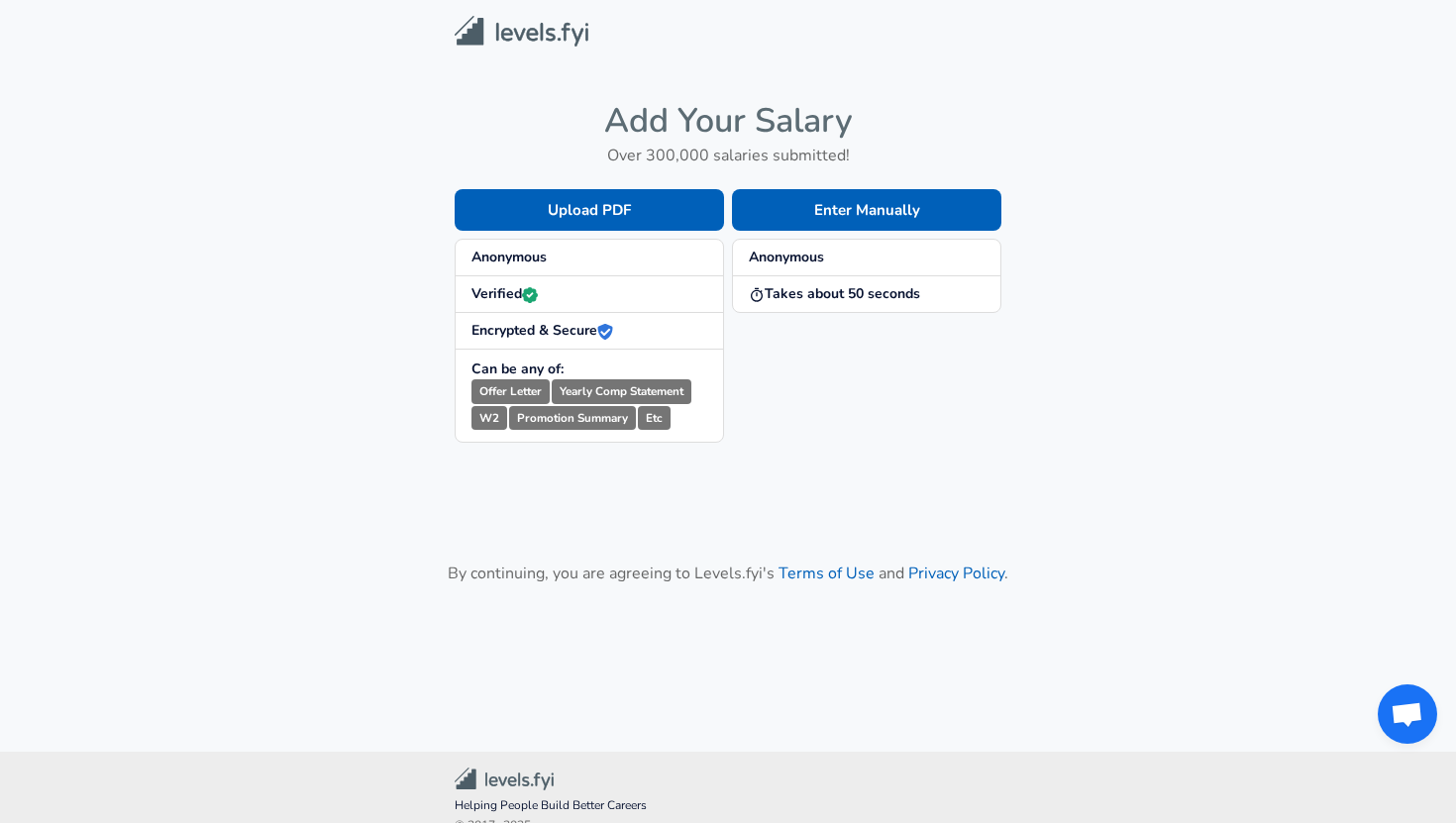 scroll, scrollTop: 0, scrollLeft: 0, axis: both 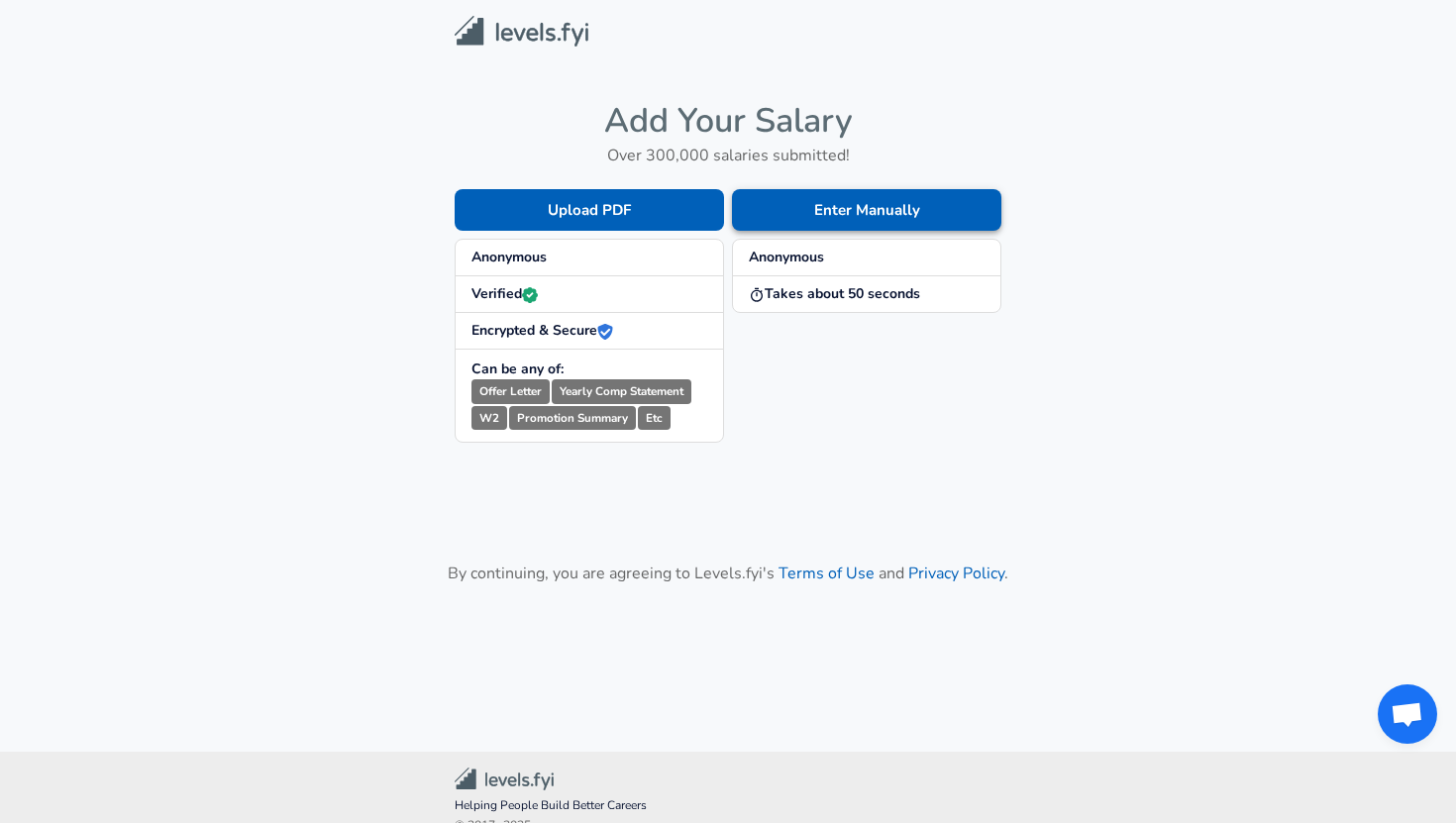 click on "Enter Manually" at bounding box center (867, 210) 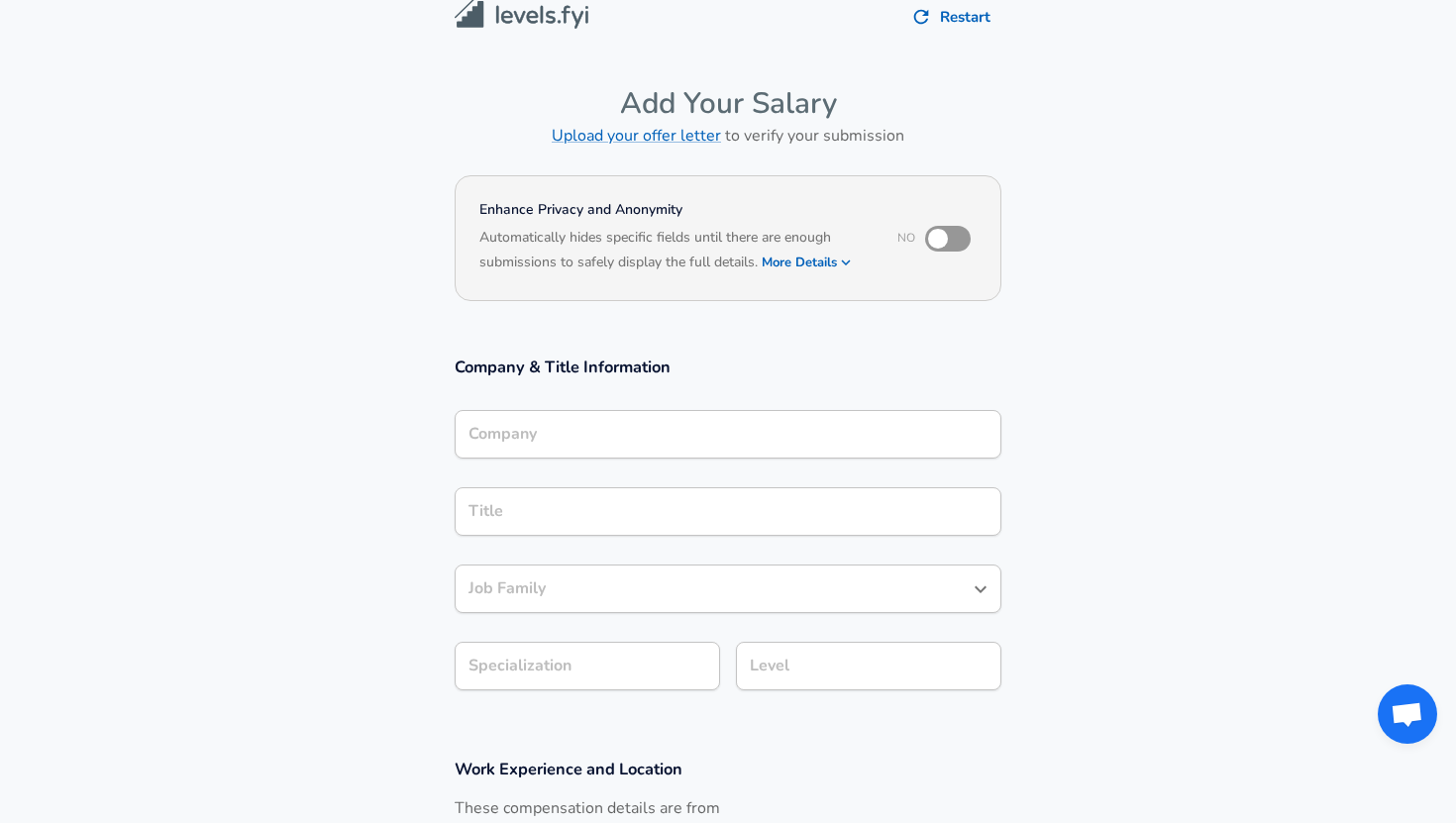 click on "Company" at bounding box center [728, 434] 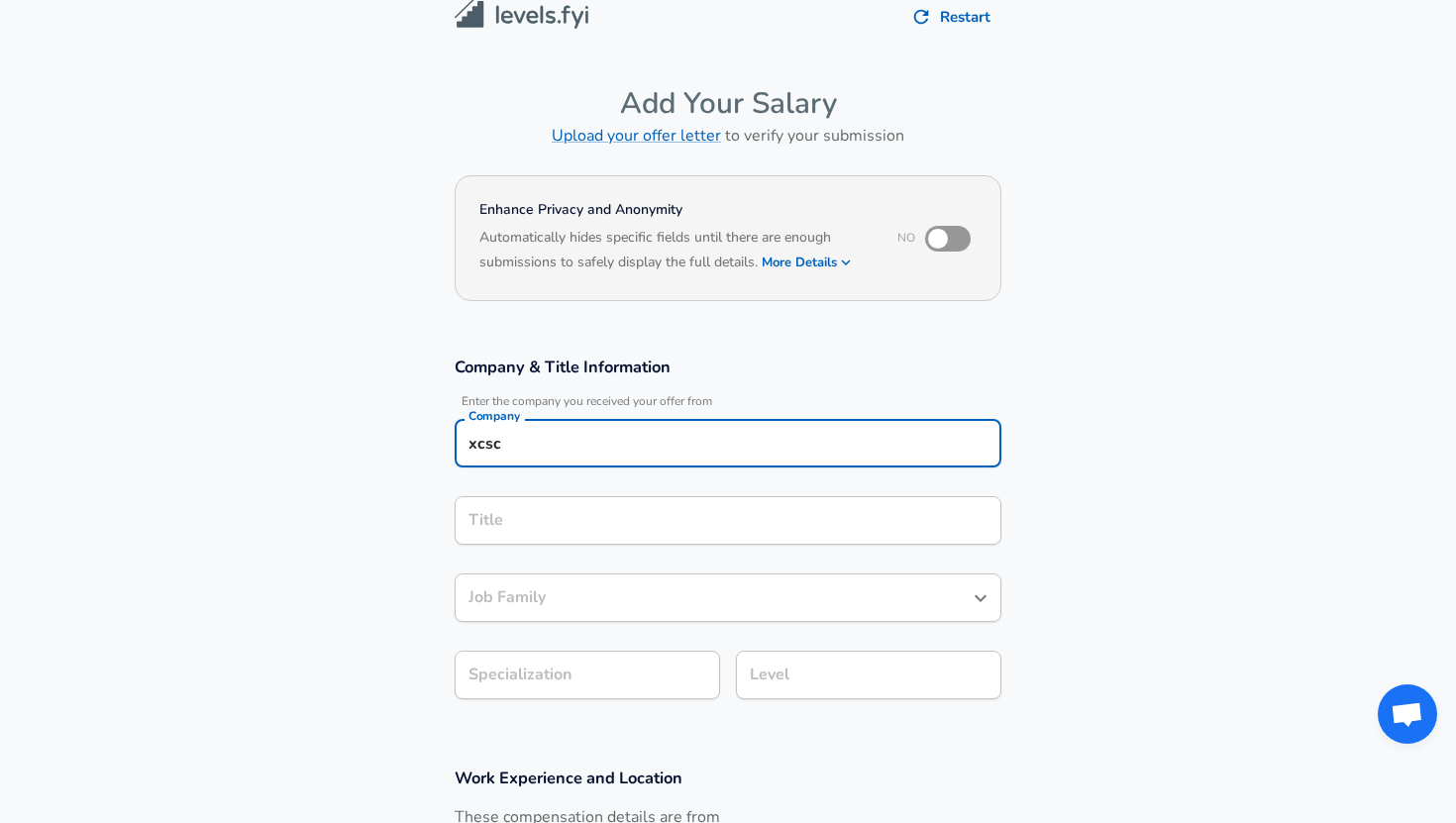 click on "Job Family" at bounding box center [728, 597] 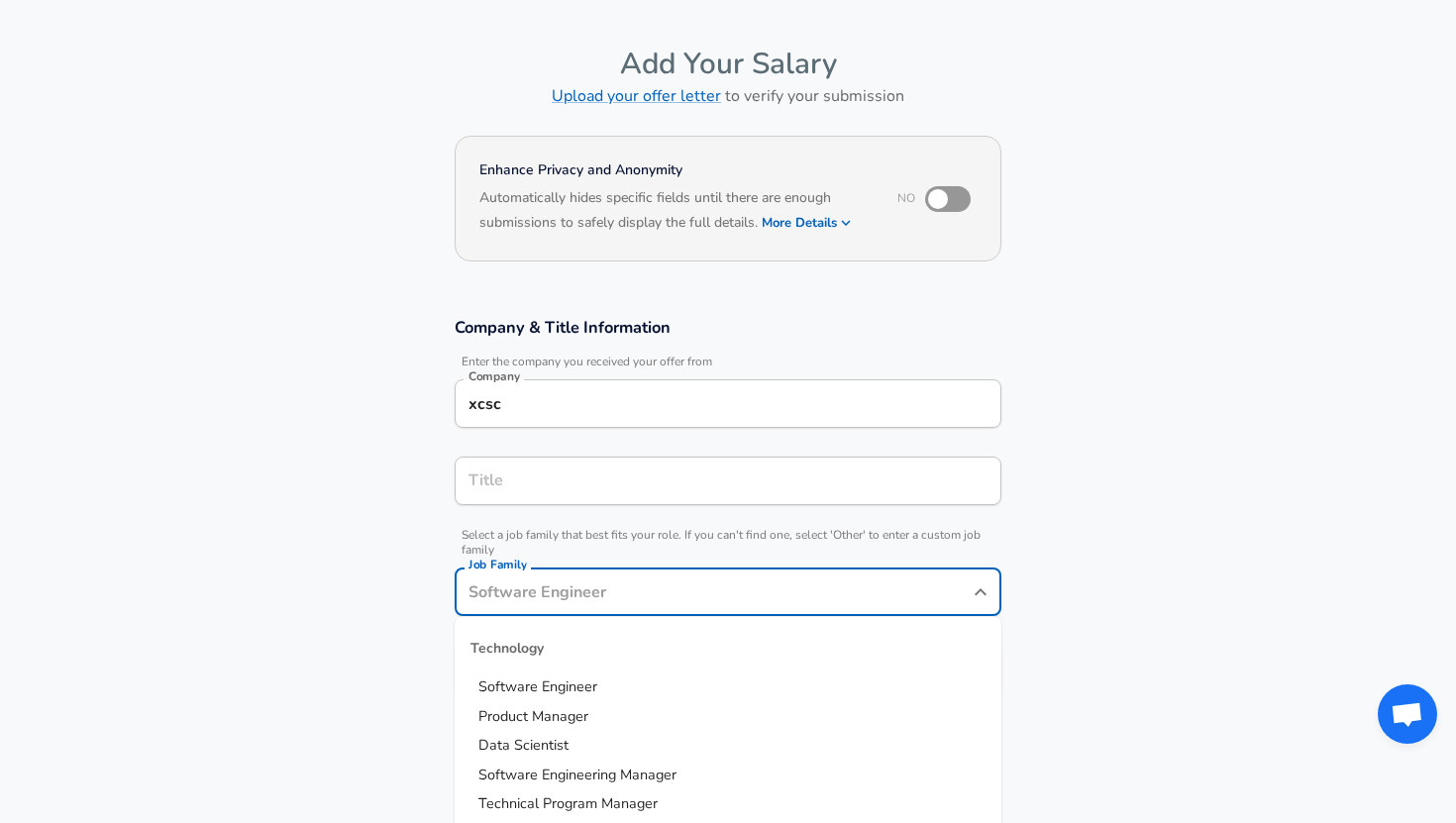 click on "Title Title" at bounding box center [728, 479] 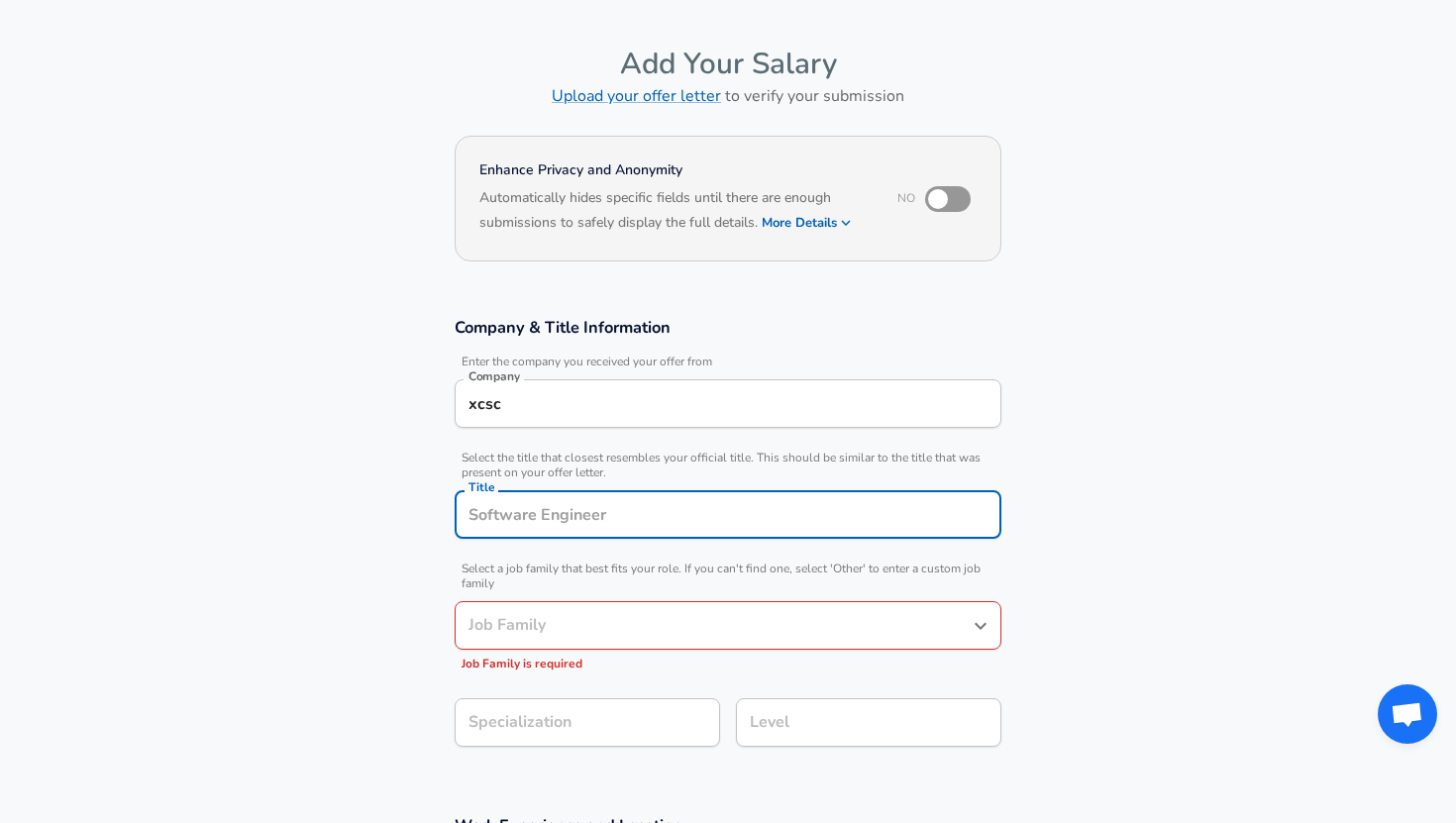 scroll, scrollTop: 99, scrollLeft: 0, axis: vertical 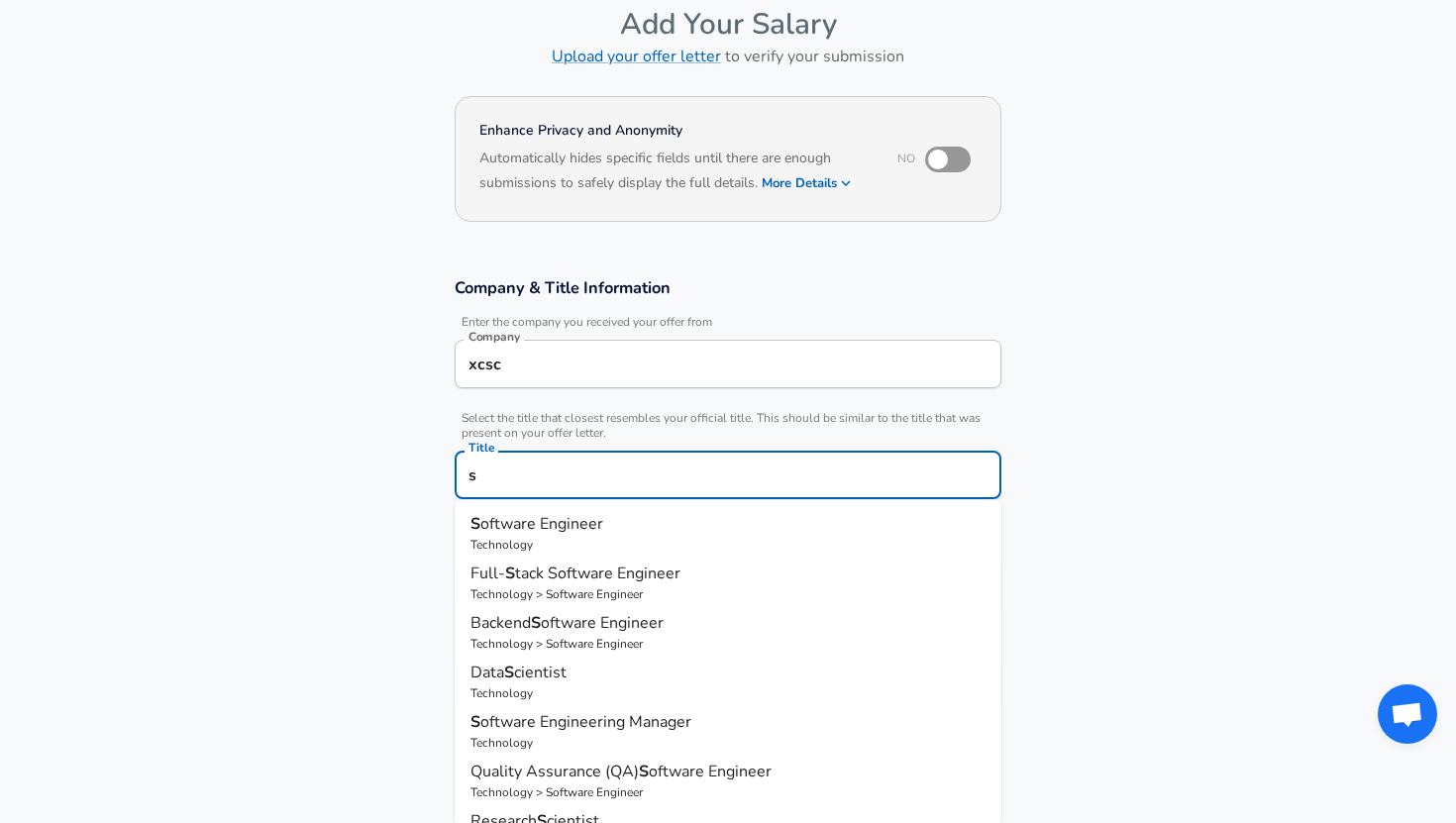 click on "oftware Engineer" at bounding box center (542, 524) 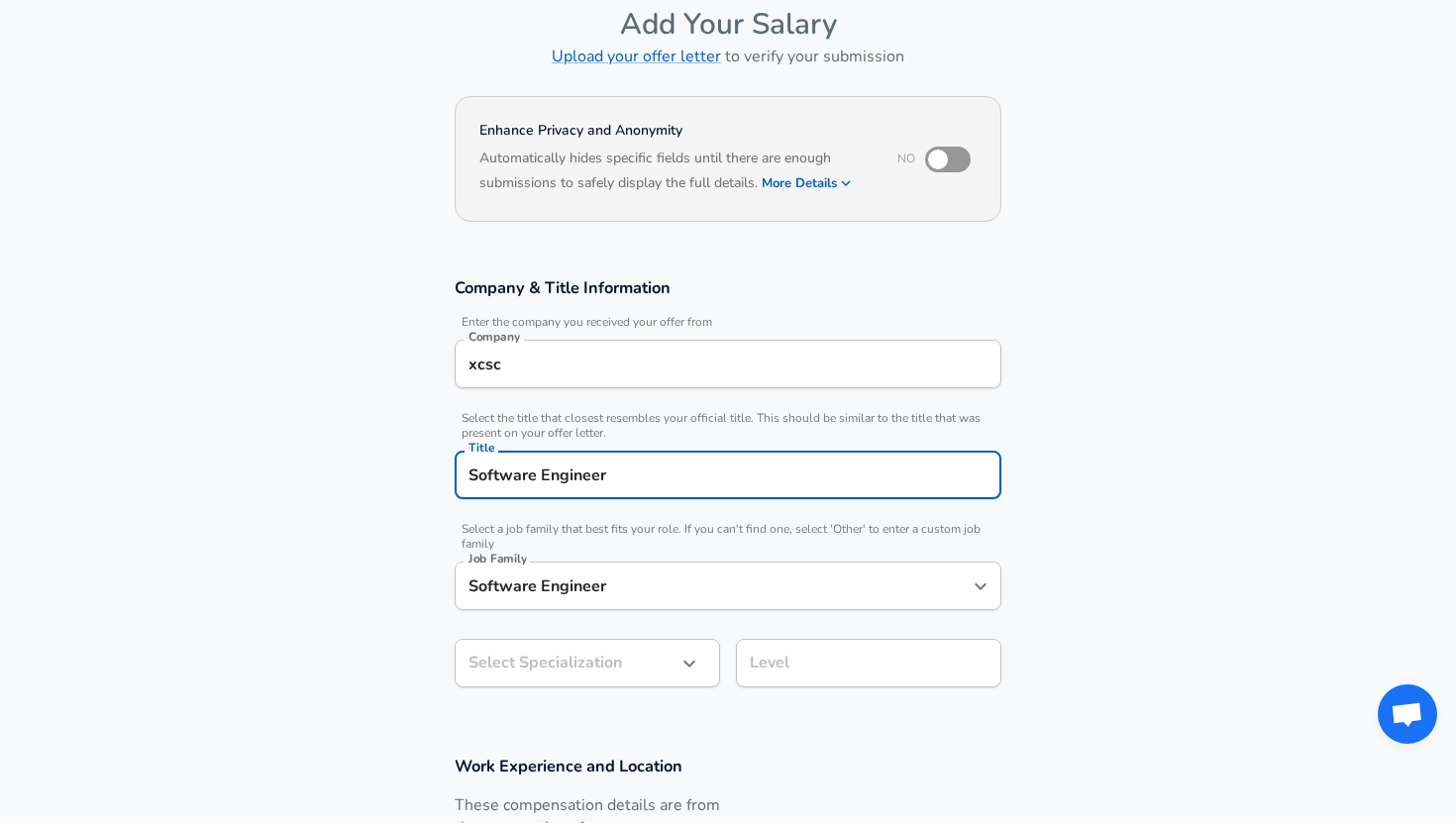 type on "Software Engineer" 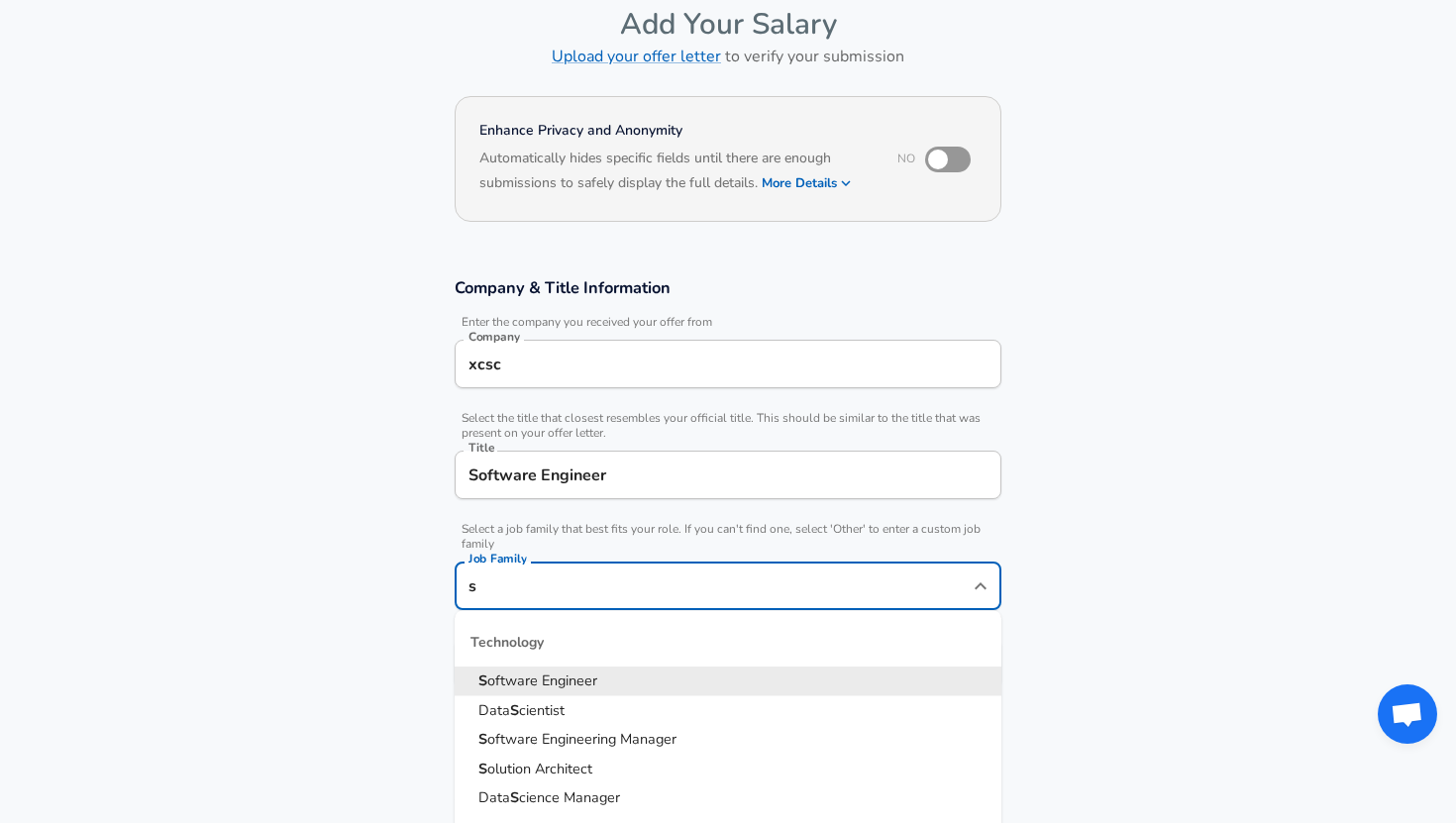 click on "oftware Engineer" at bounding box center [542, 680] 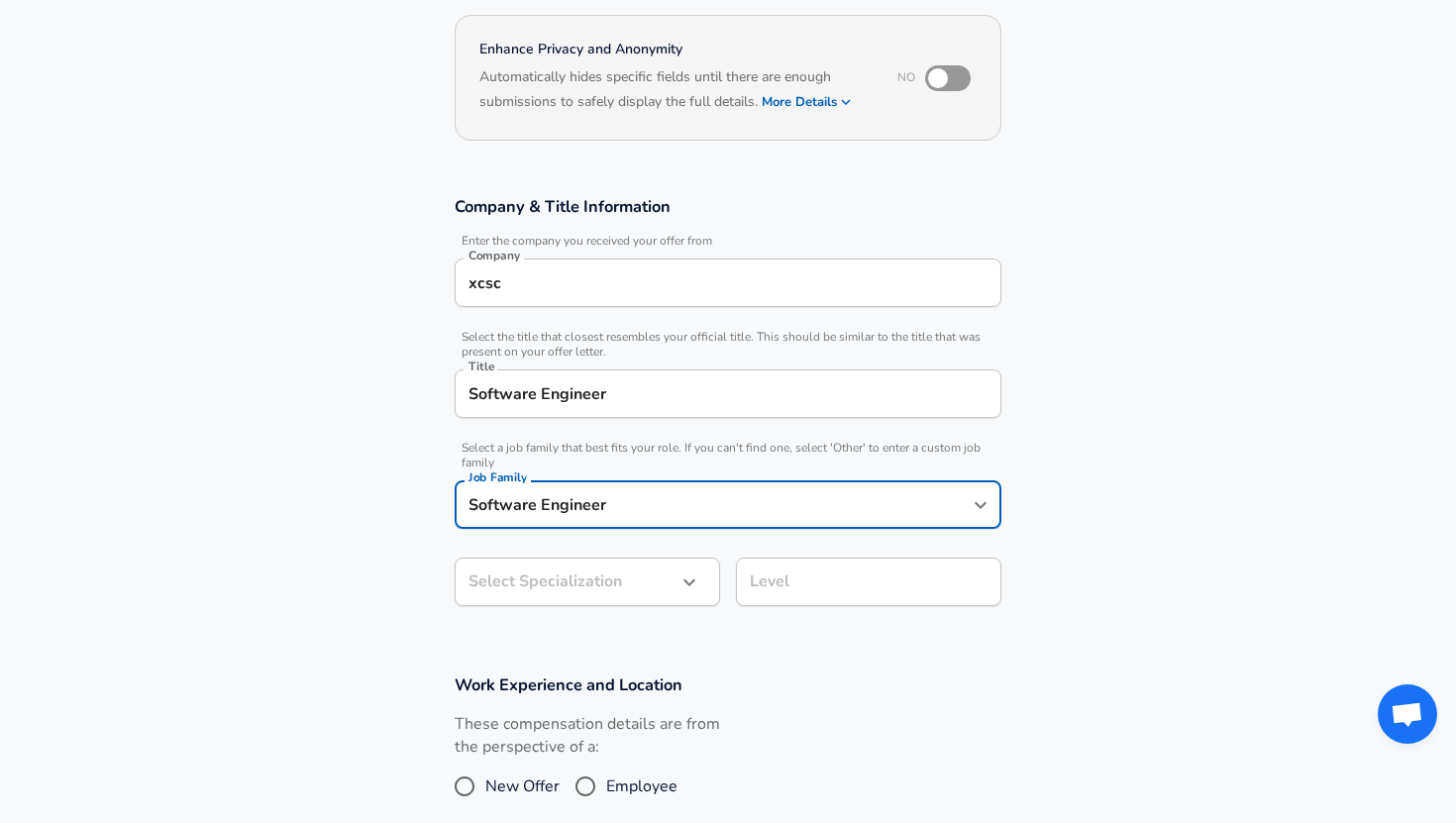 scroll, scrollTop: 240, scrollLeft: 0, axis: vertical 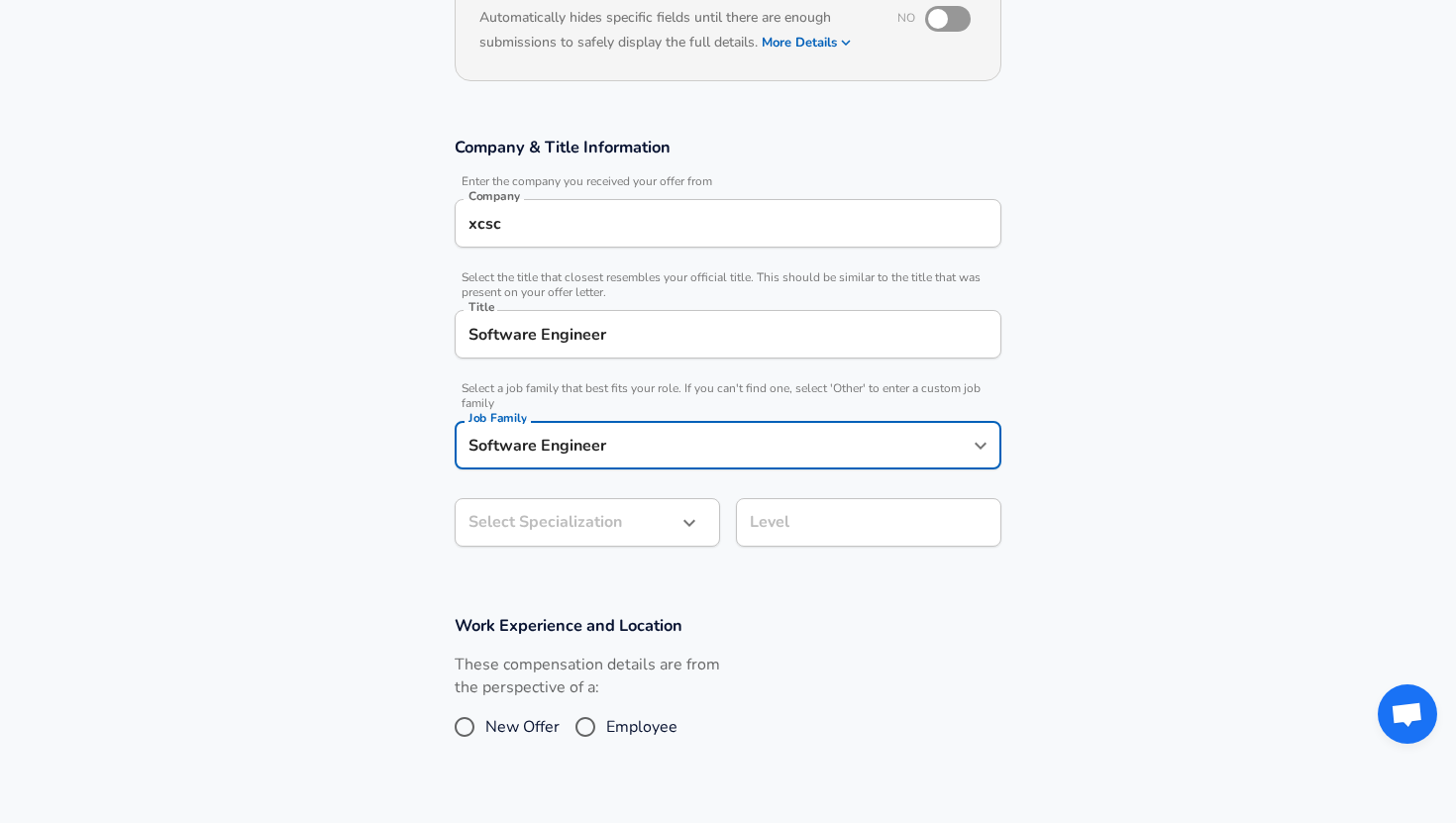 click on "Restart Add Your Salary Upload your offer letter   to verify your submission Enhance Privacy and Anonymity No Automatically hides specific fields until there are enough submissions to safely display the full details.   More Details Based on your submission and the data points that we have already collected, we will automatically hide and anonymize specific fields if there aren't enough data points to remain sufficiently anonymous. Company & Title Information   Enter the company you received your offer from Company xcsc Company   Select the title that closest resembles your official title. This should be similar to the title that was present on your offer letter. Title Software Engineer Title   Select a job family that best fits your role. If you can't find one, select 'Other' to enter a custom job family Job Family Software Engineer Job Family Select Specialization ​ Select Specialization Level Level Work Experience and Location These compensation details are from the perspective of a: New Offer Employee" at bounding box center [728, 171] 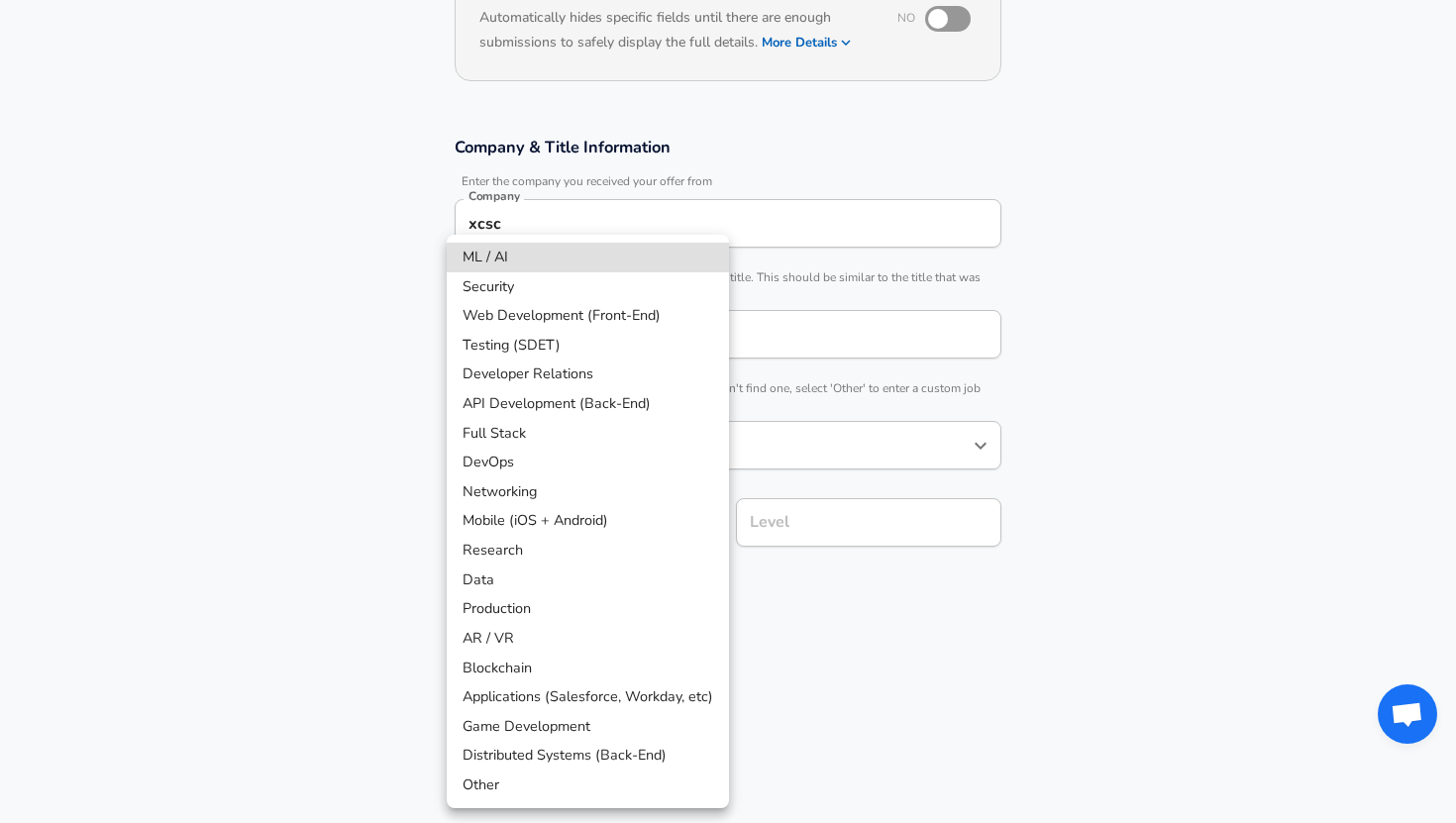 click on "Blockchain" at bounding box center [587, 669] 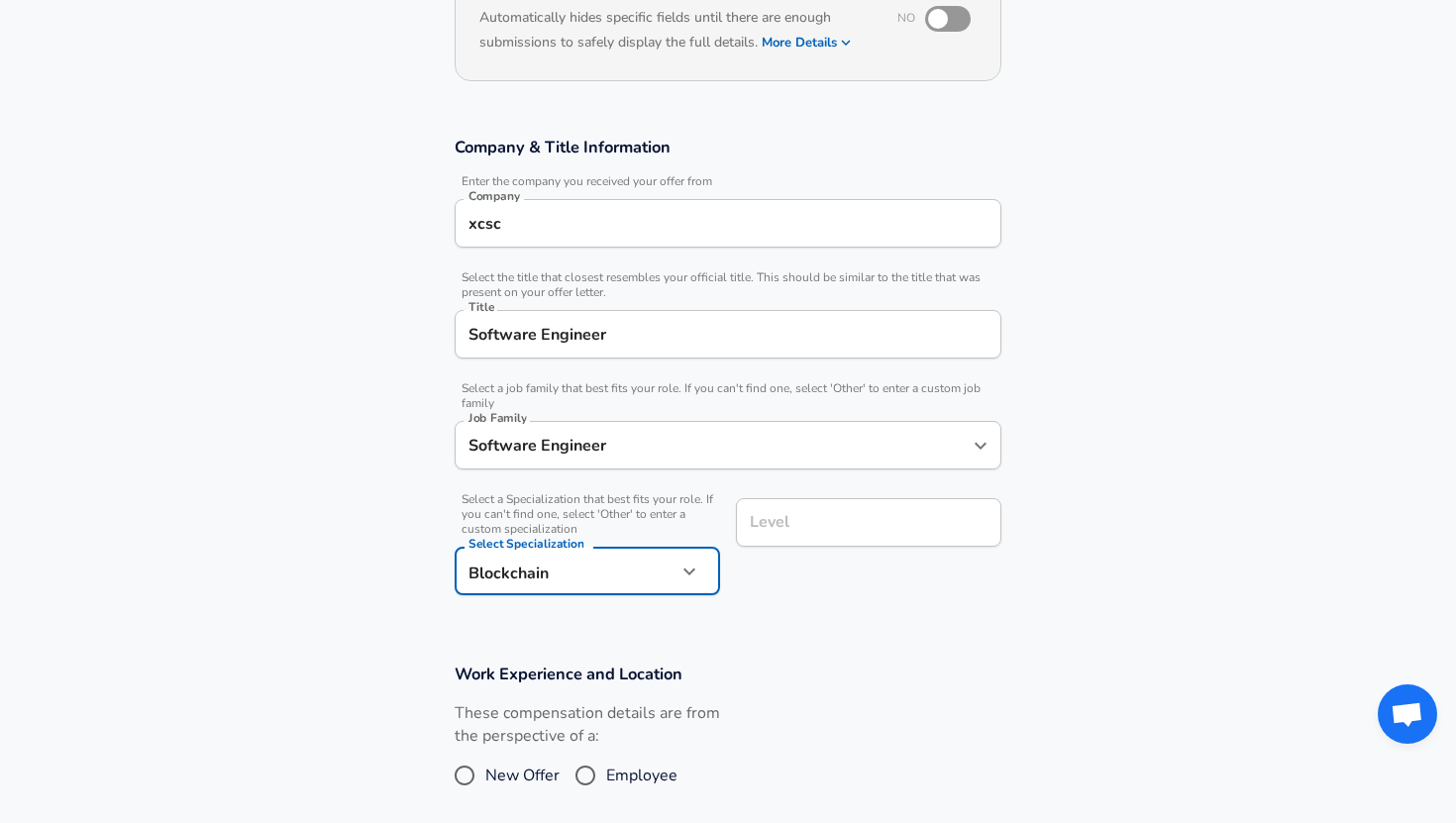 click on "Level Level" at bounding box center (869, 521) 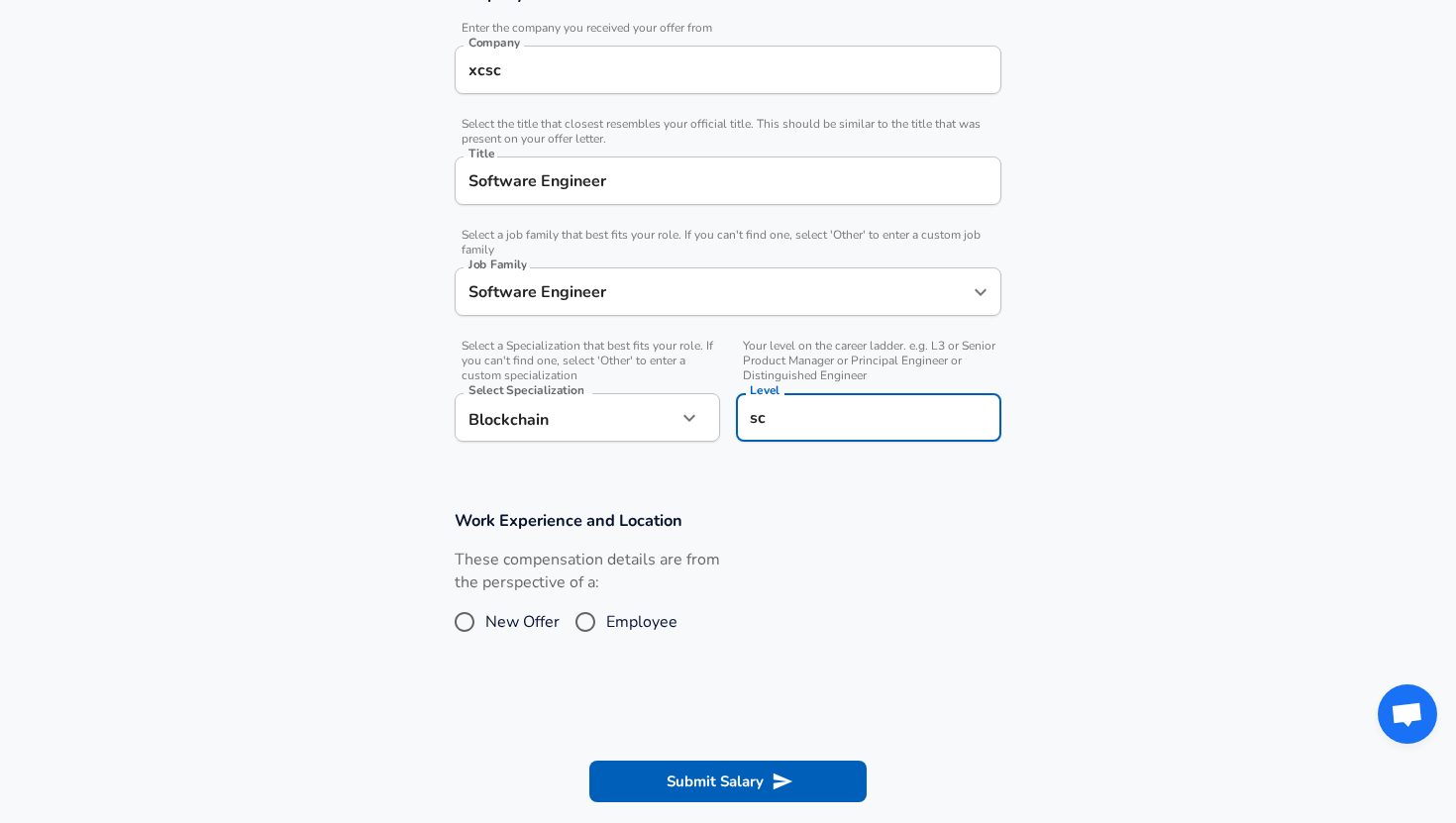 scroll, scrollTop: 453, scrollLeft: 0, axis: vertical 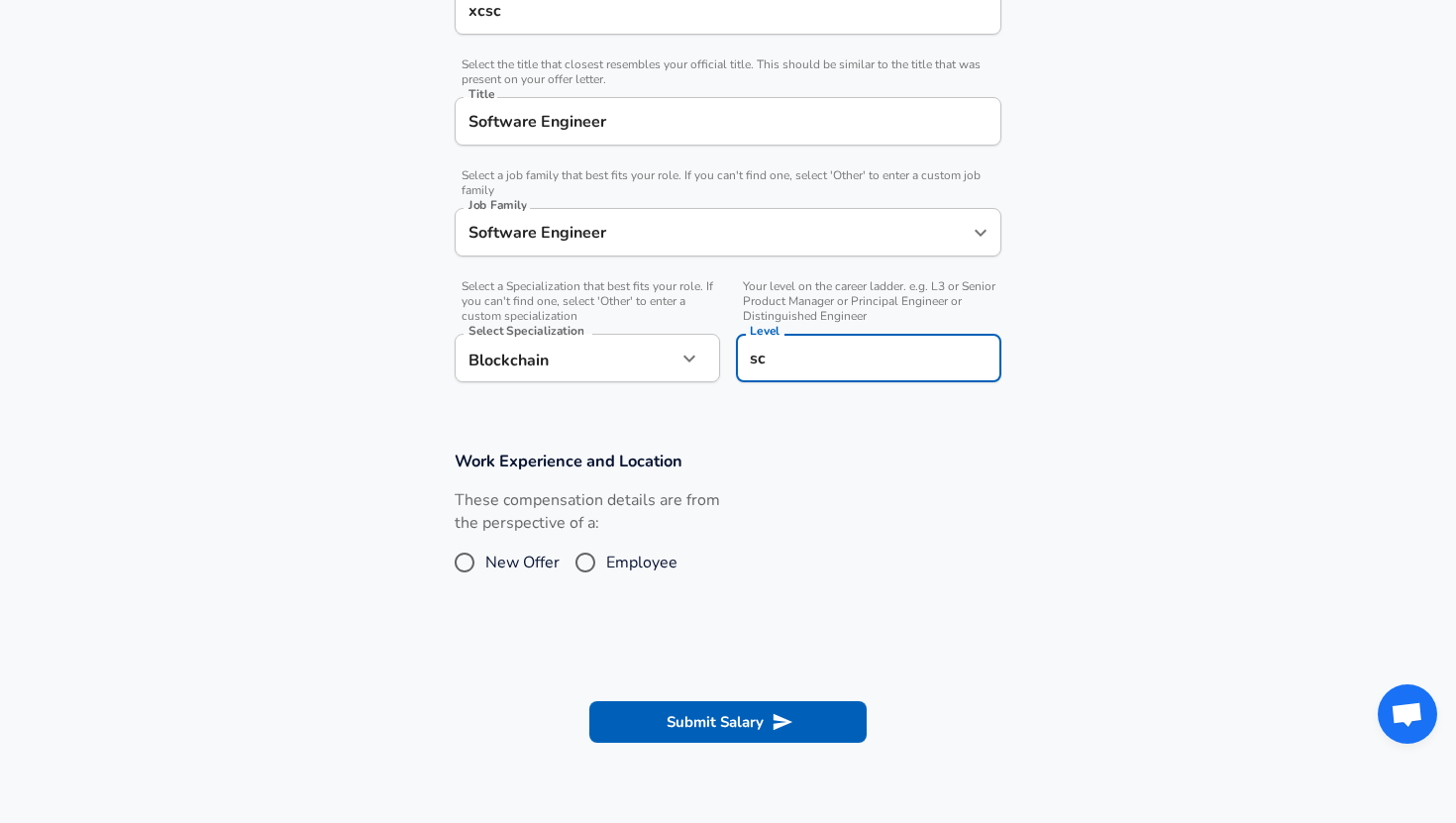 type on "sc" 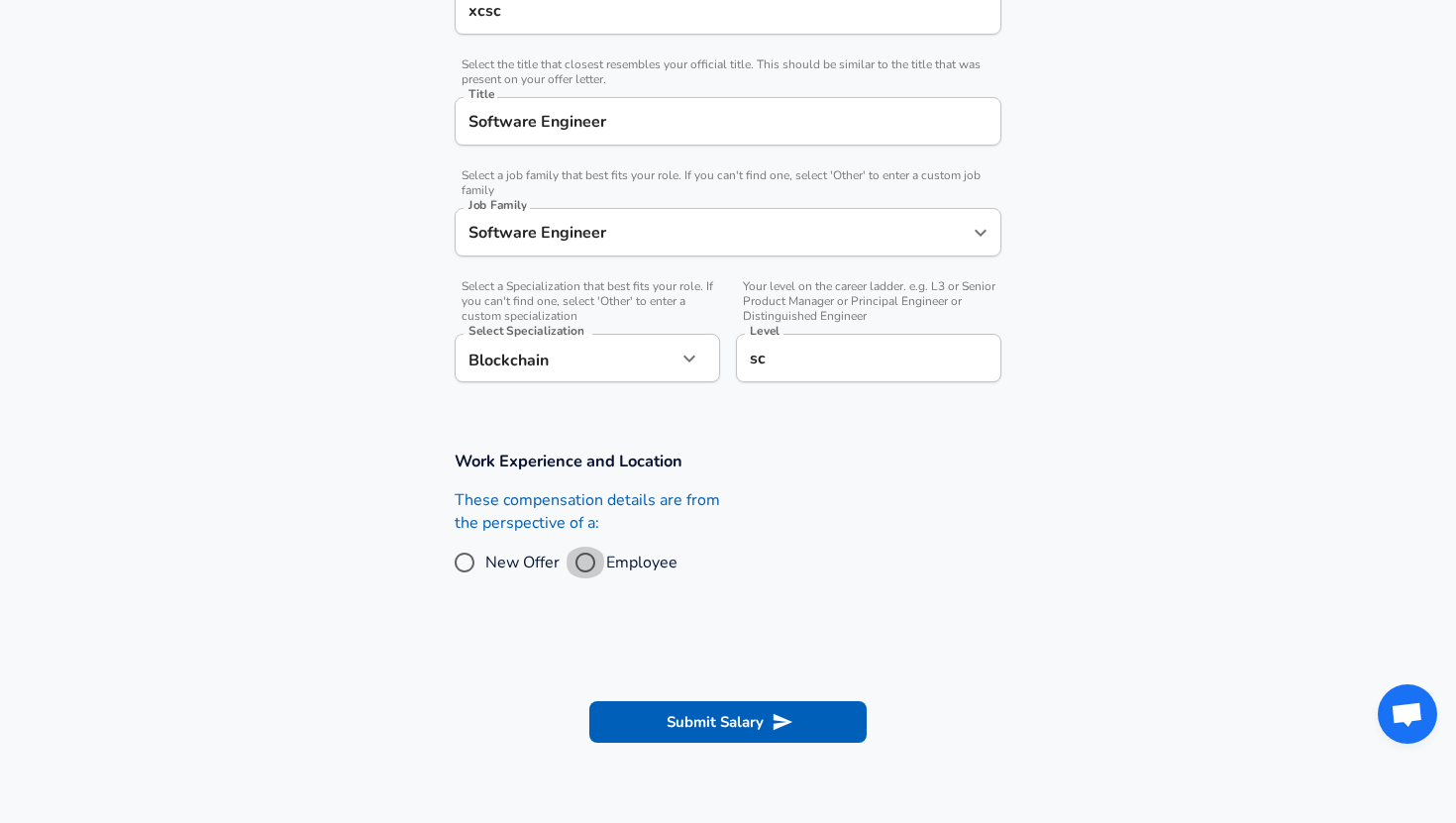 click on "Employee" at bounding box center [585, 563] 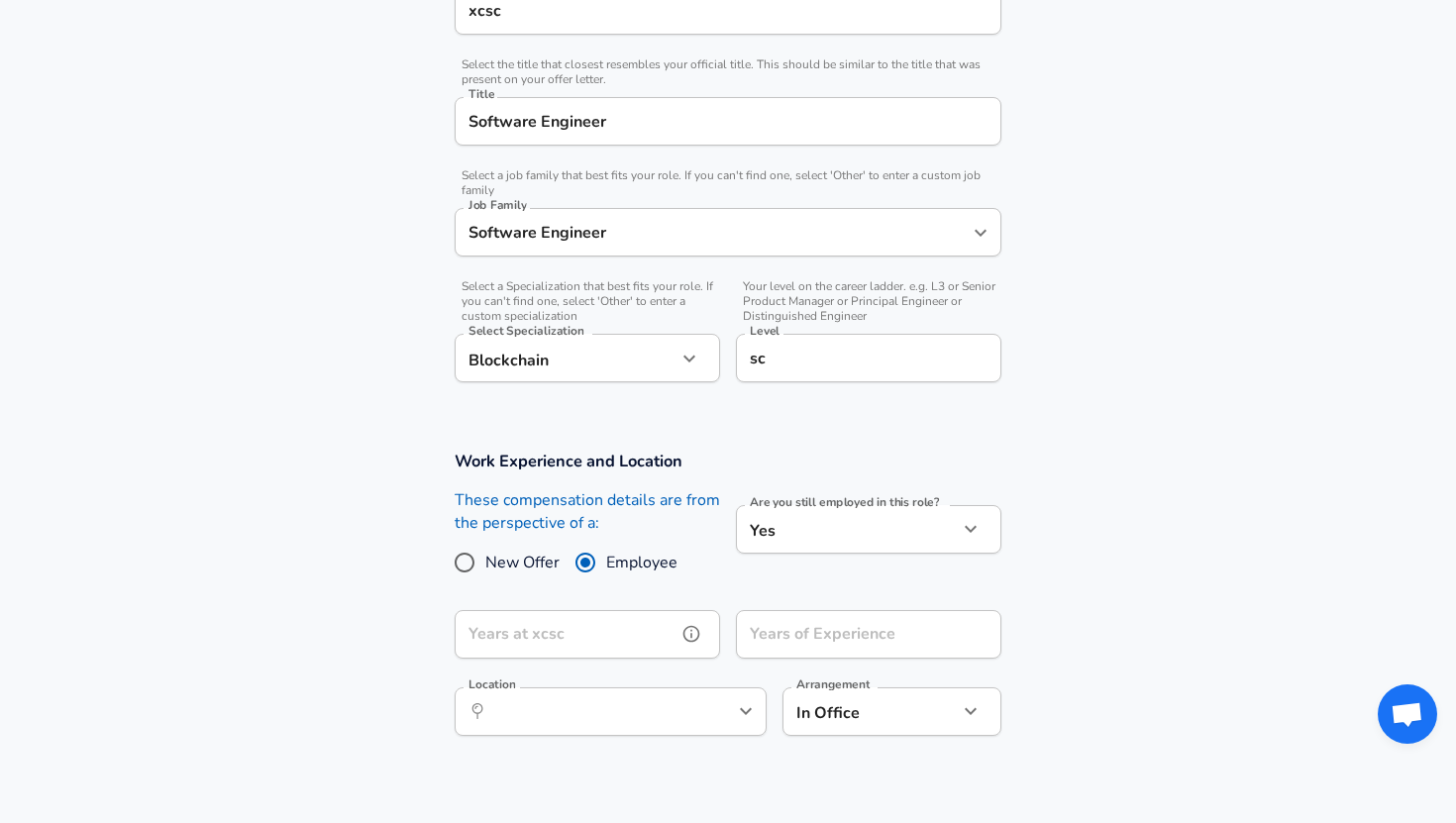 click on "Years at xcsc" at bounding box center [566, 634] 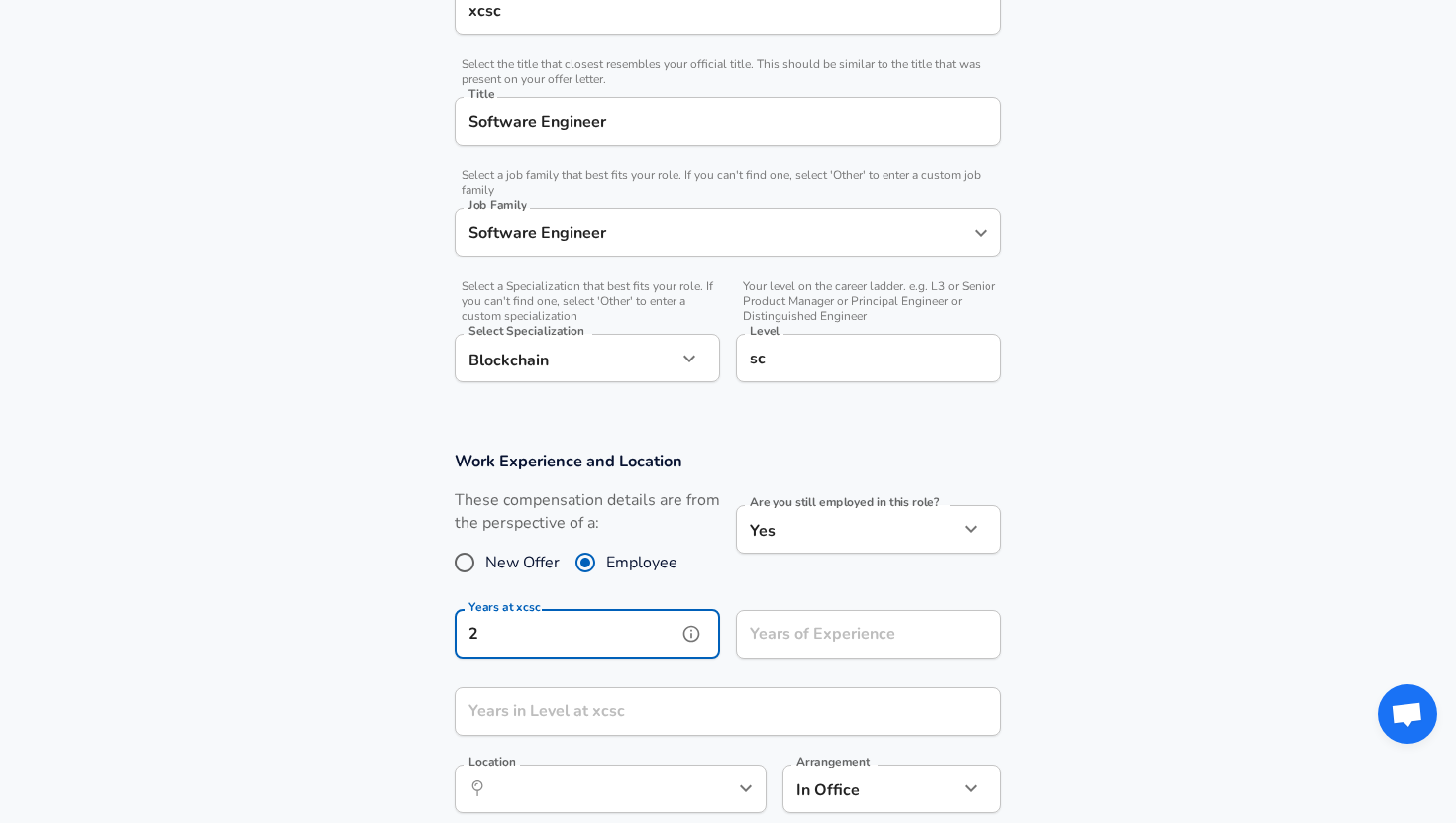 type on "2" 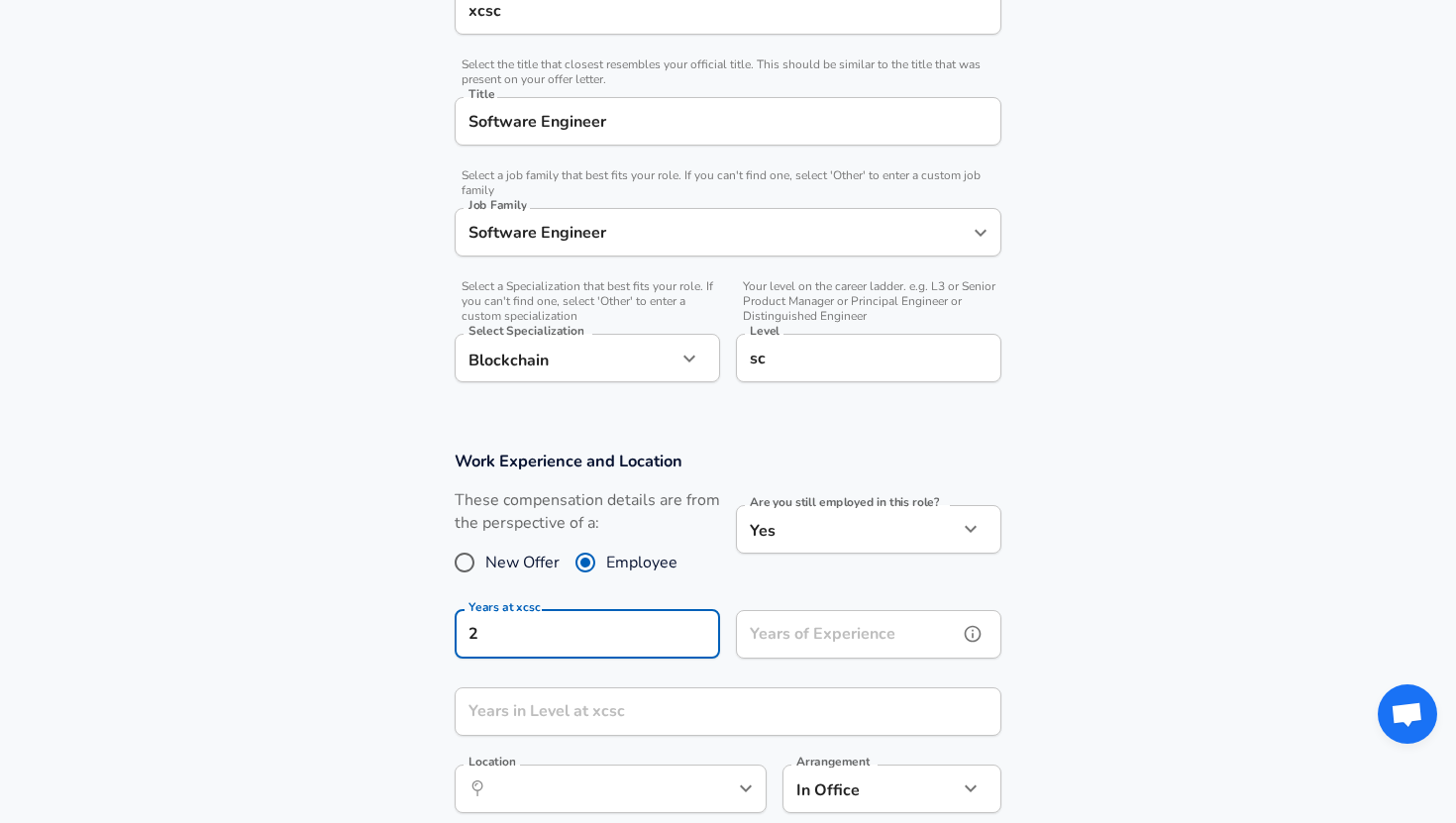 click on "Years of Experience Years of Experience" at bounding box center [869, 637] 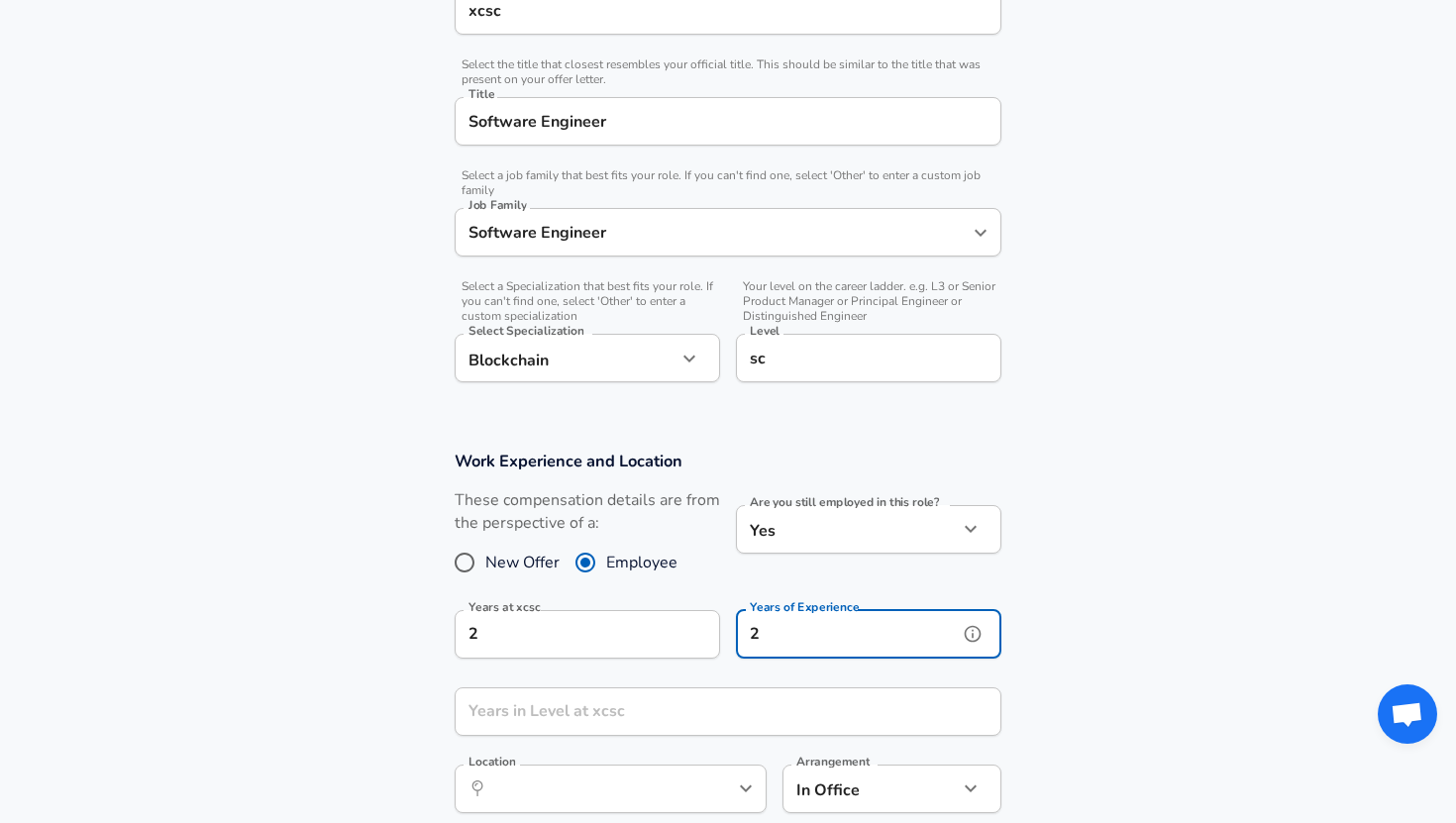 type on "2" 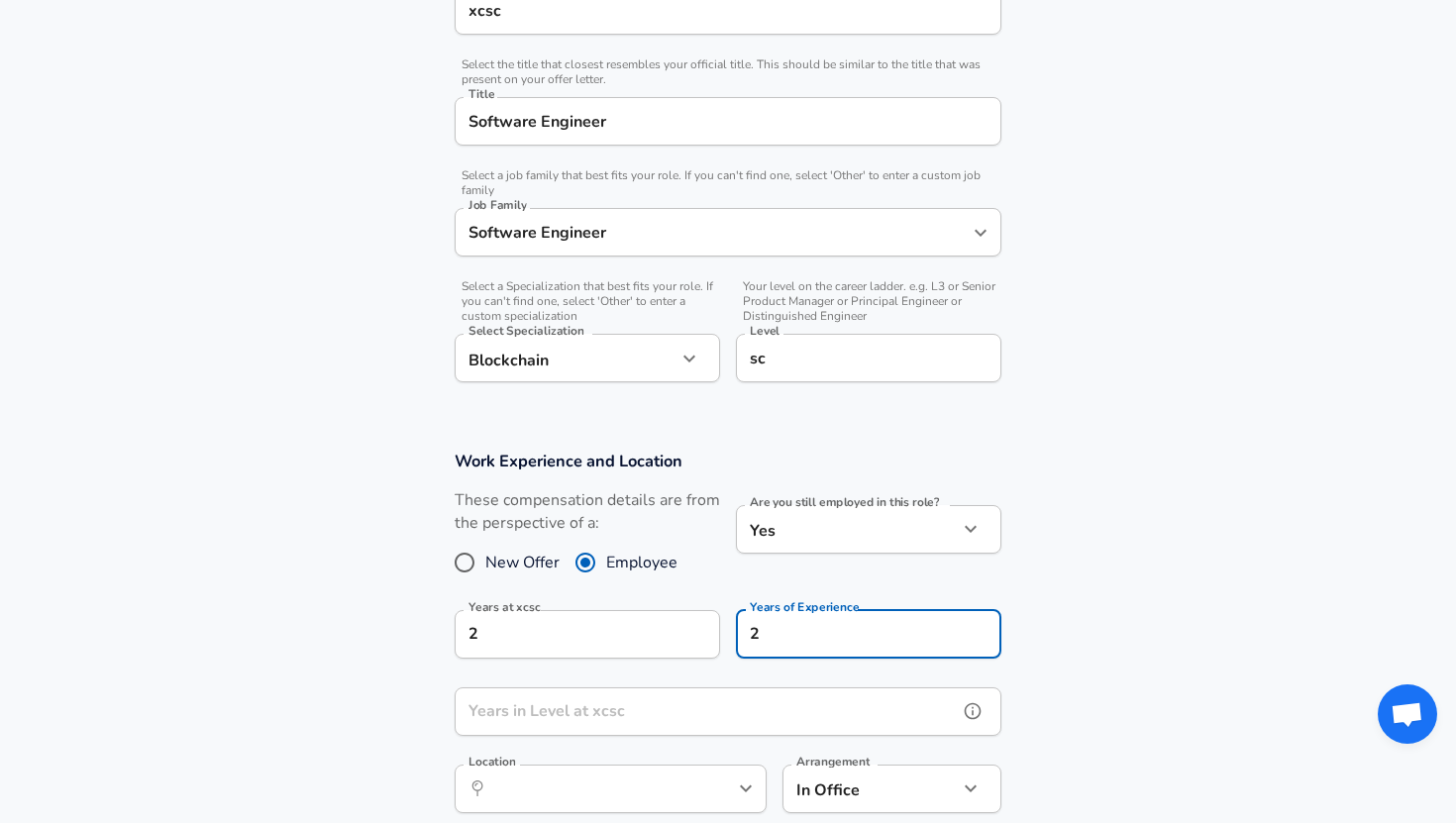 click on "Years in Level at xcsc Years in Level at xcsc" at bounding box center [728, 714] 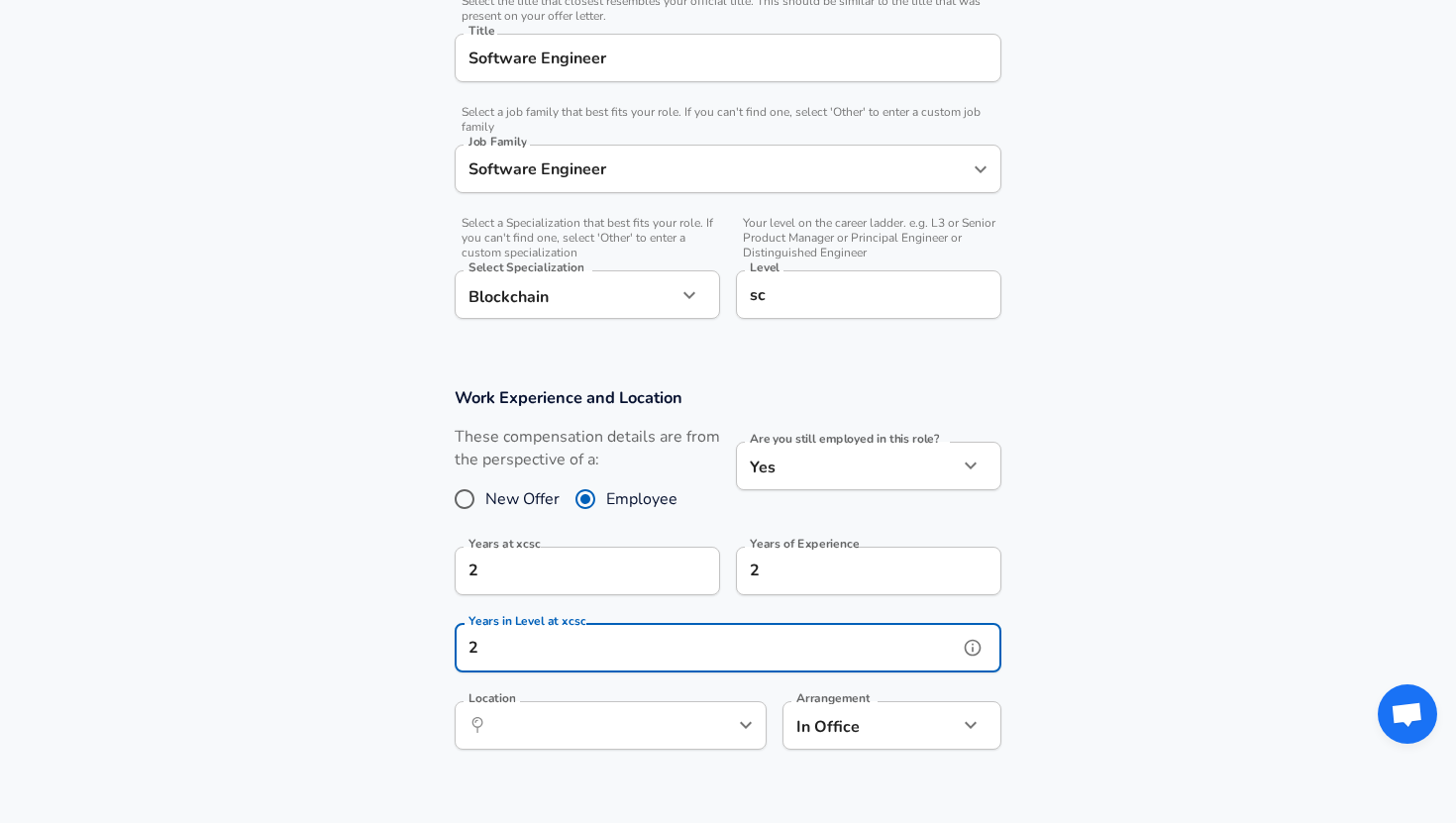 scroll, scrollTop: 522, scrollLeft: 0, axis: vertical 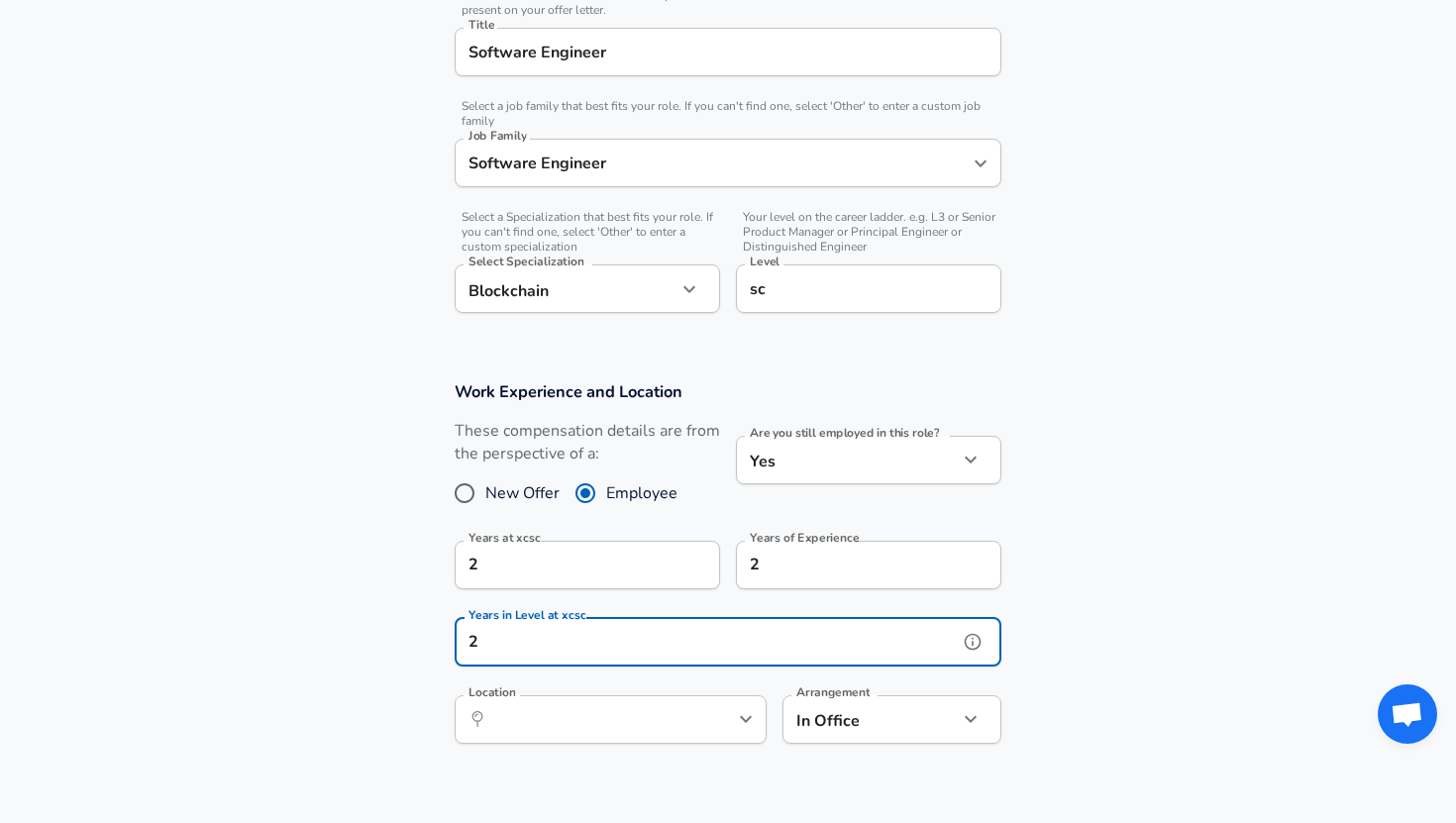 click on "Location ​ Location" at bounding box center (610, 722) 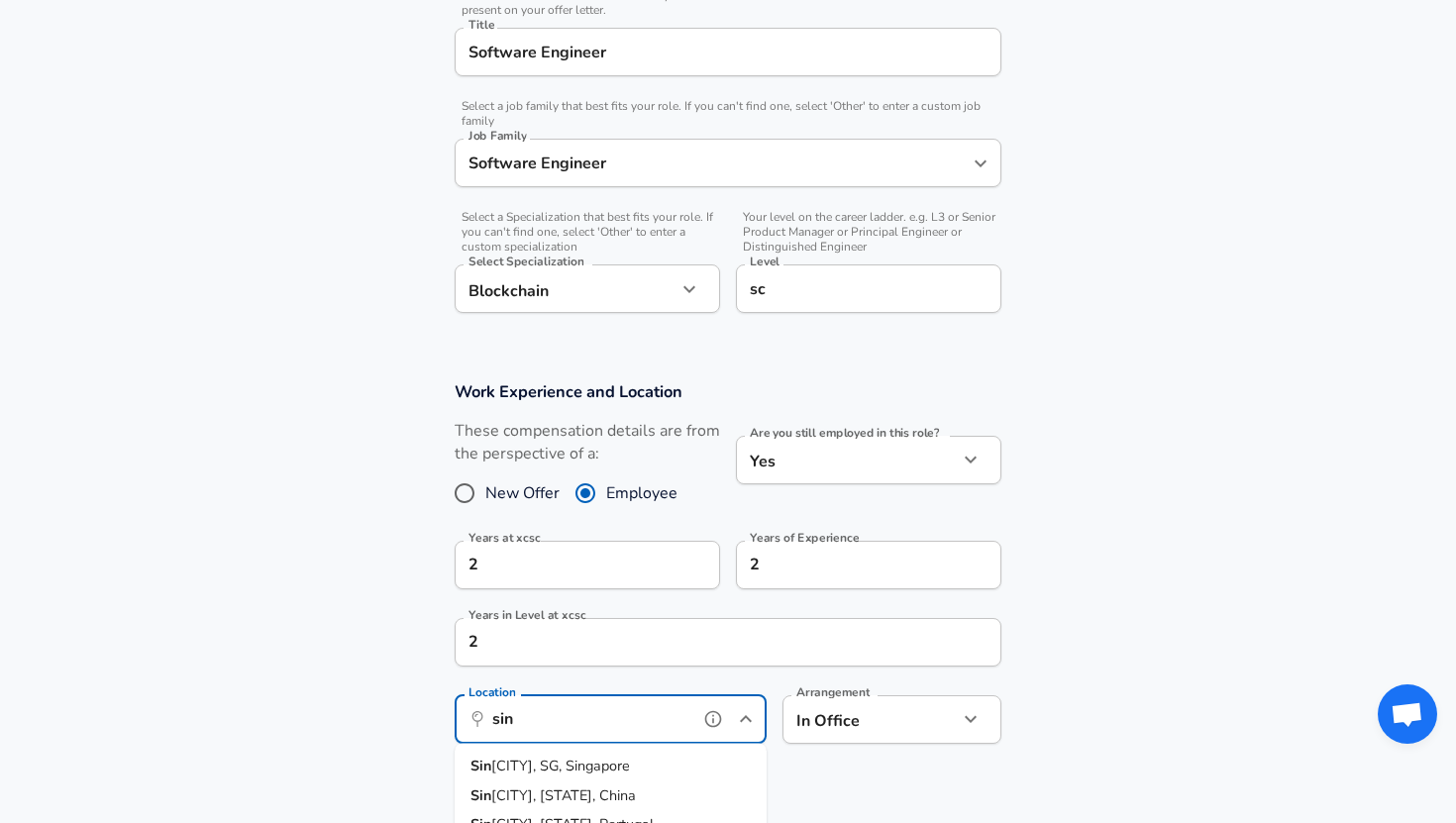 click on "[CITY] [CITY], [STATE], China" at bounding box center (610, 795) 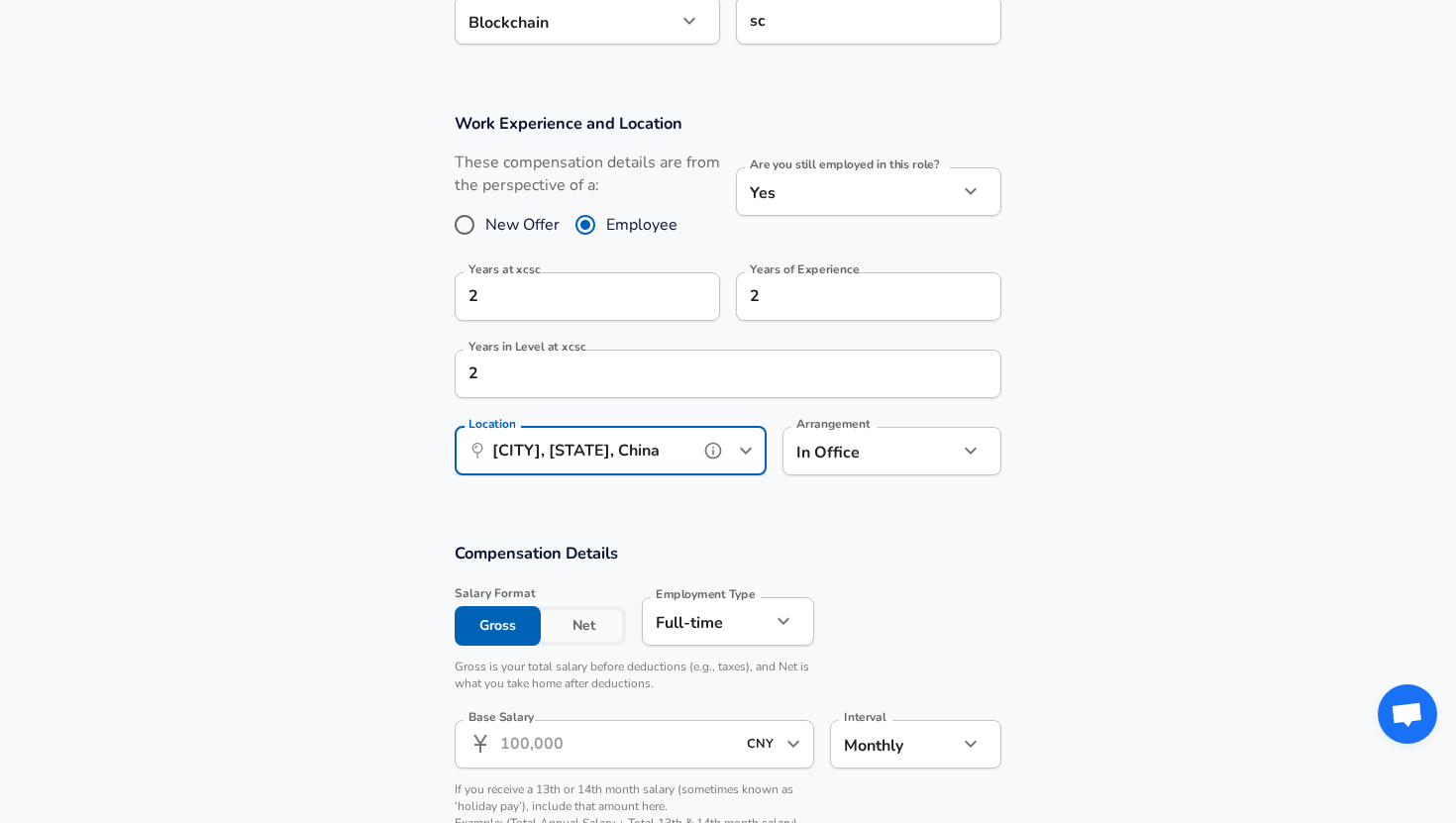 scroll, scrollTop: 822, scrollLeft: 0, axis: vertical 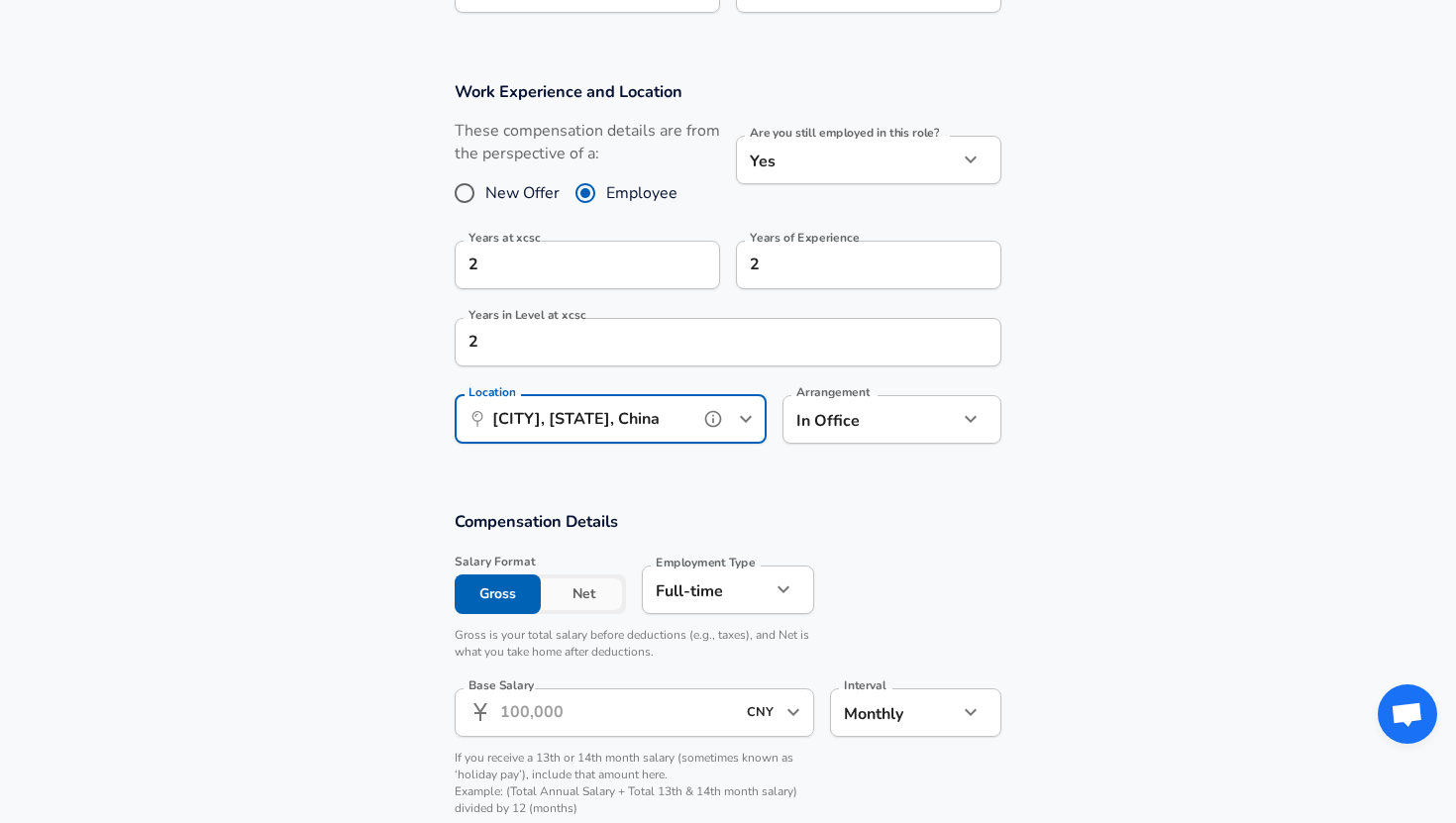 type on "[CITY], [STATE], China" 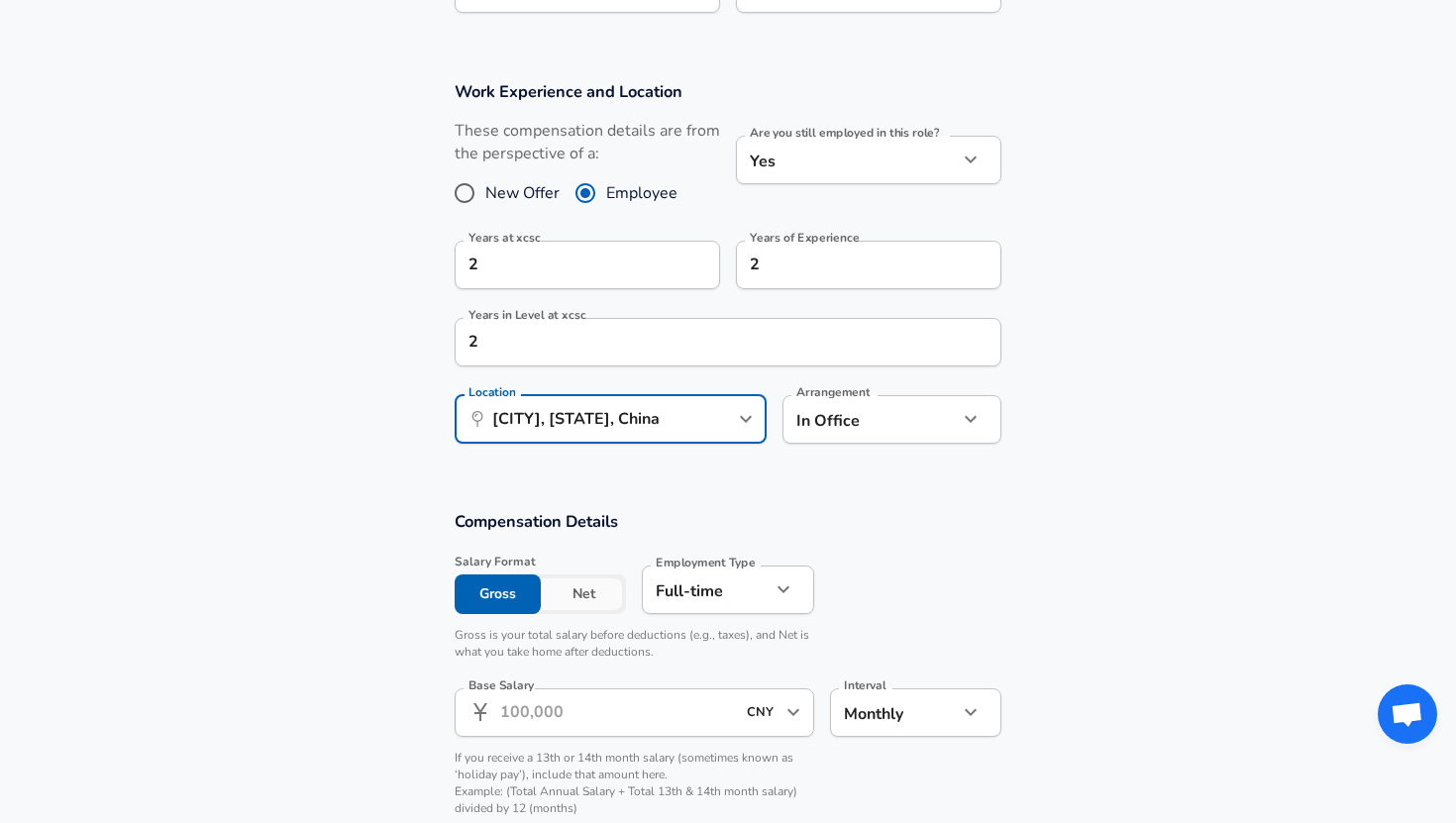 click on "Base Salary ​ CNY ​ Base Salary" at bounding box center (634, 715) 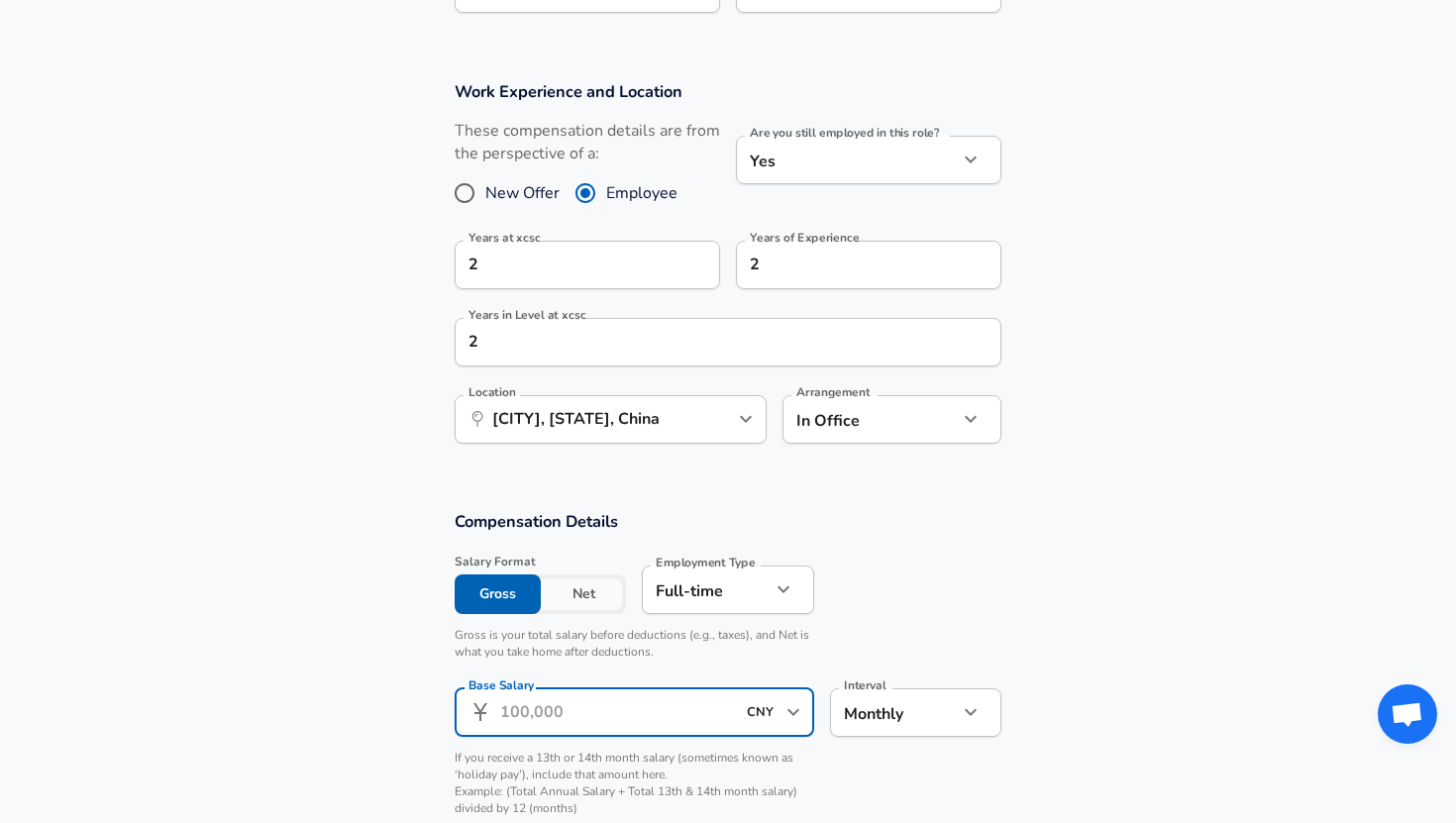 click on "Base Salary" at bounding box center [617, 712] 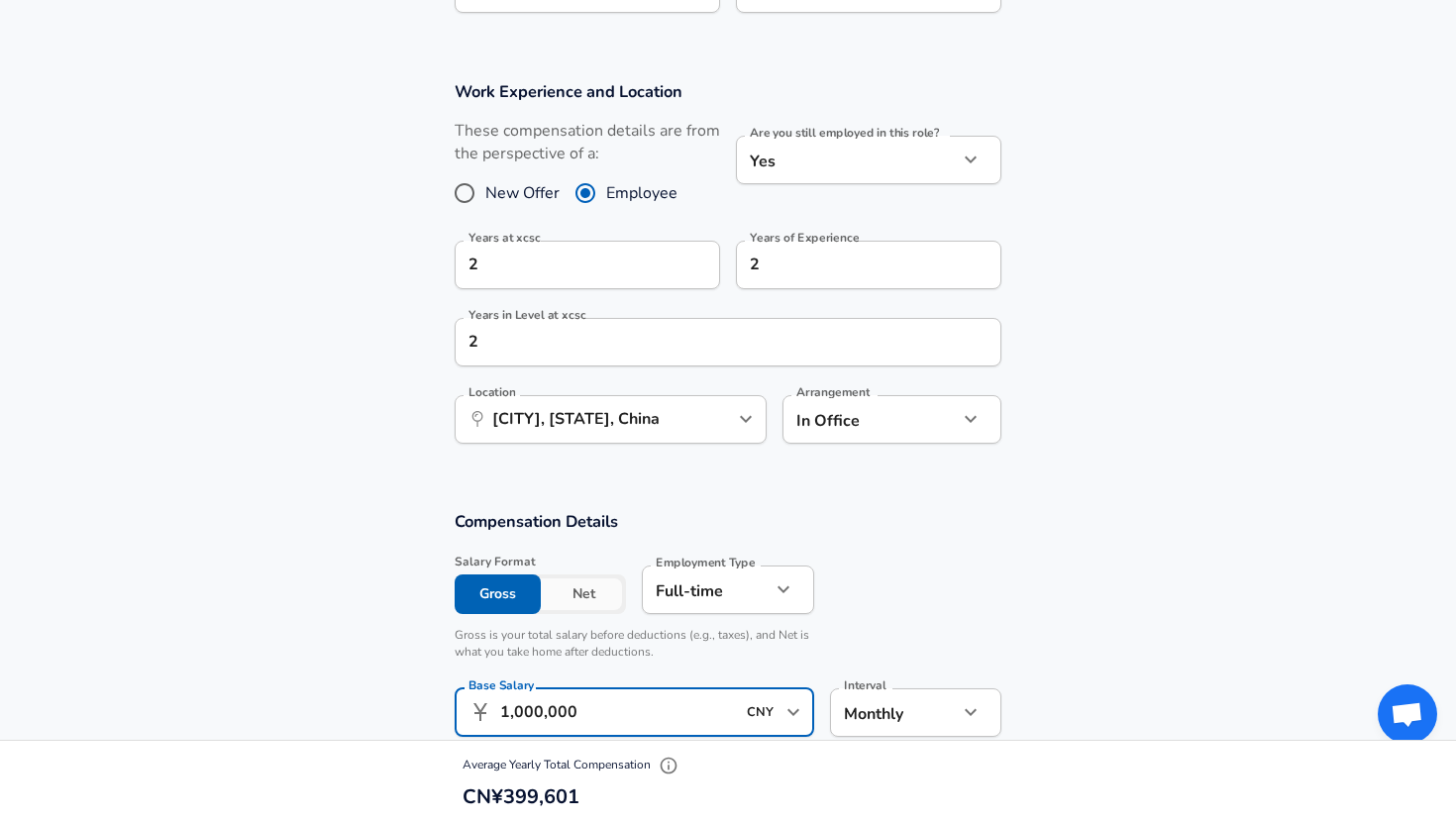 scroll, scrollTop: 0, scrollLeft: 0, axis: both 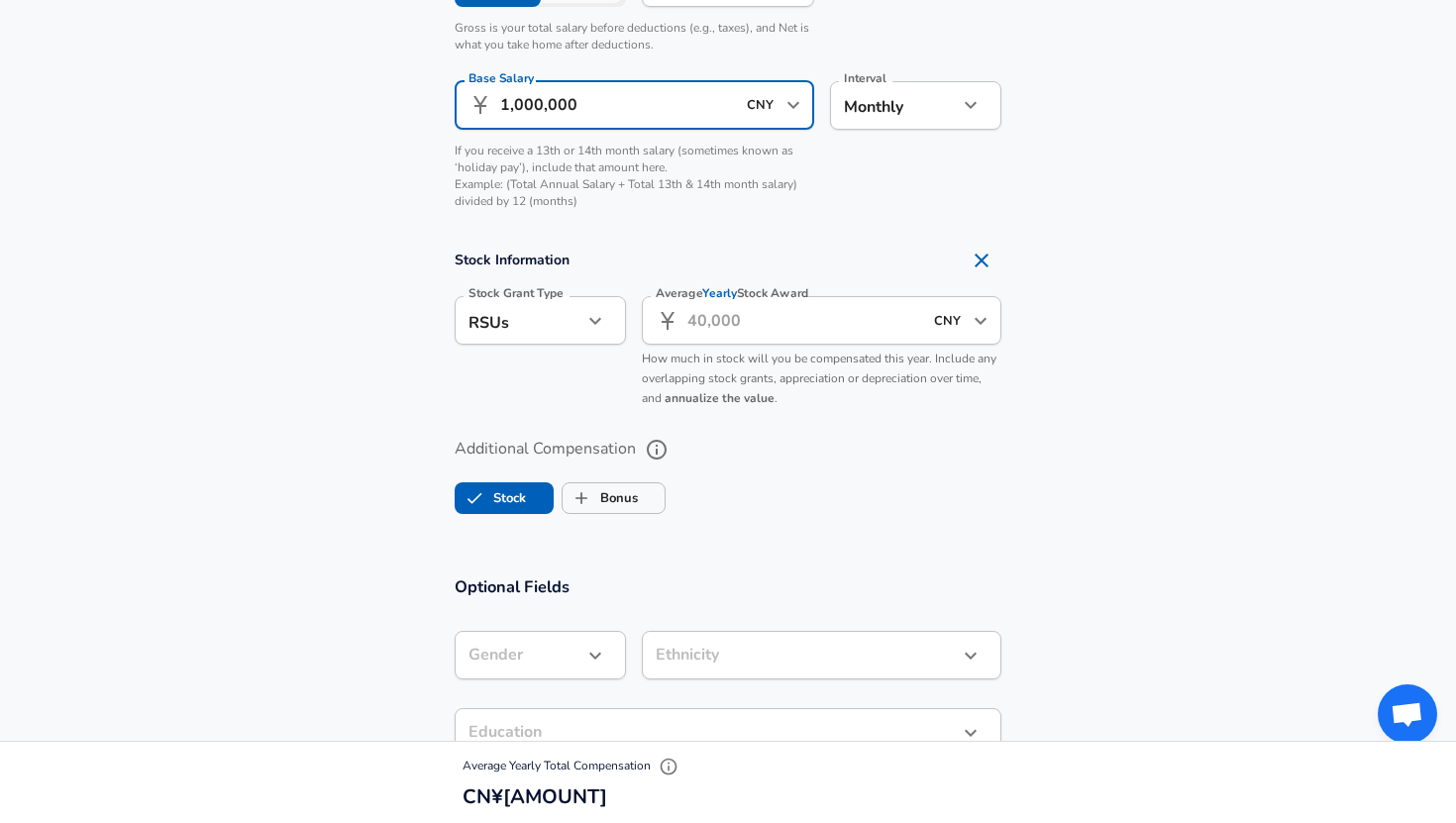 type on "1,000,000" 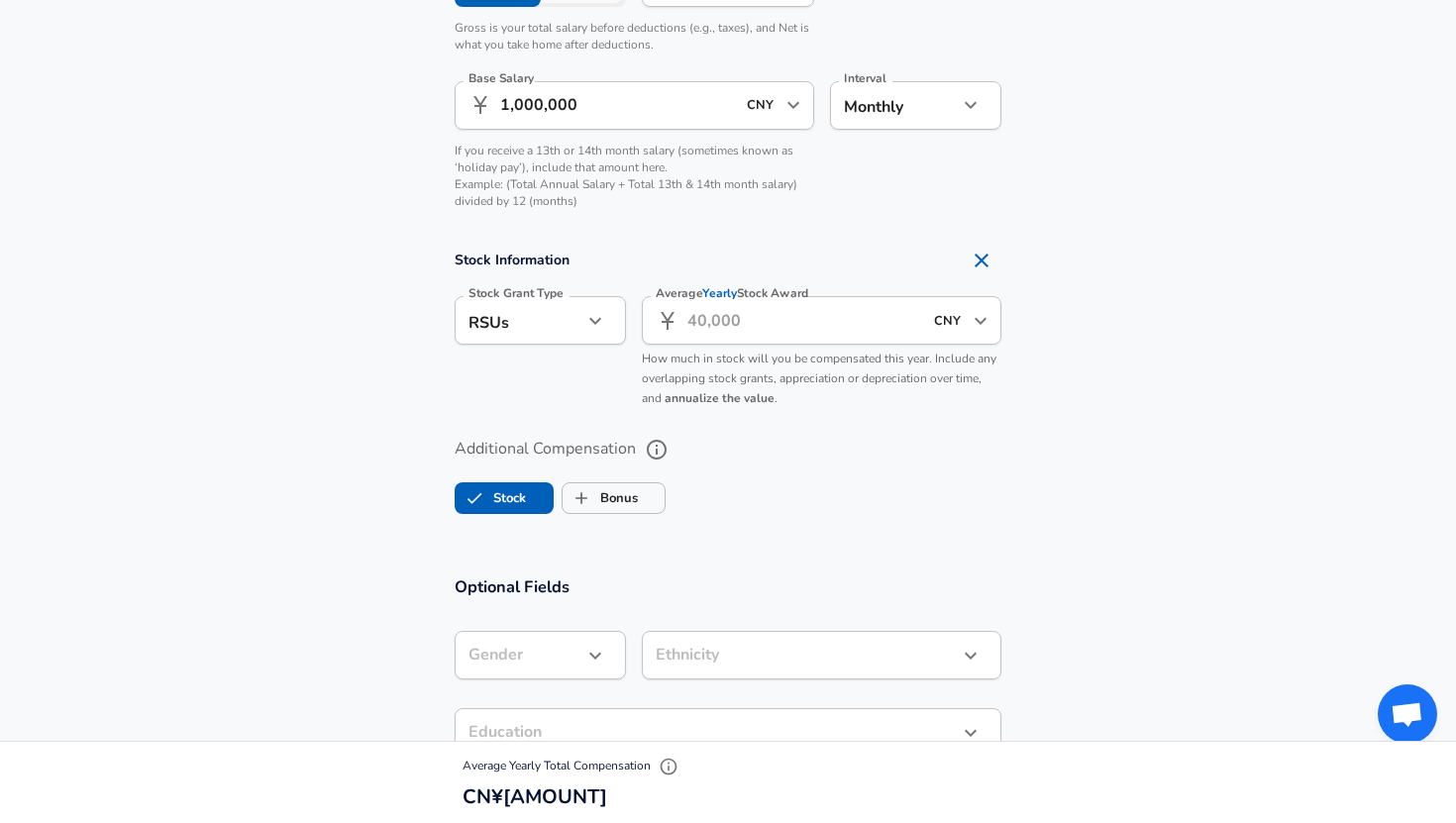 click on "Average  Yearly  Stock Award" at bounding box center (804, 320) 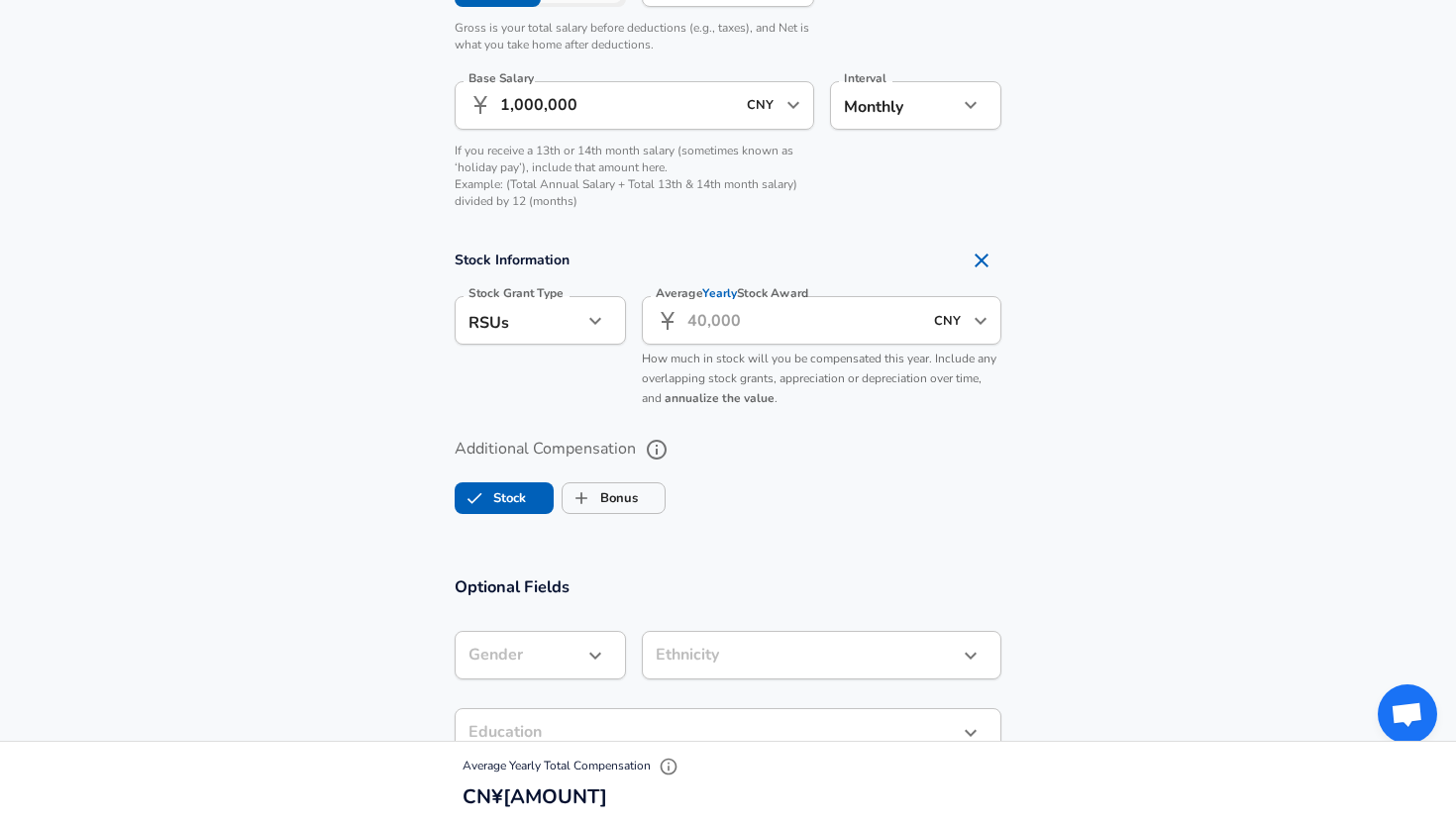 scroll, scrollTop: 0, scrollLeft: 0, axis: both 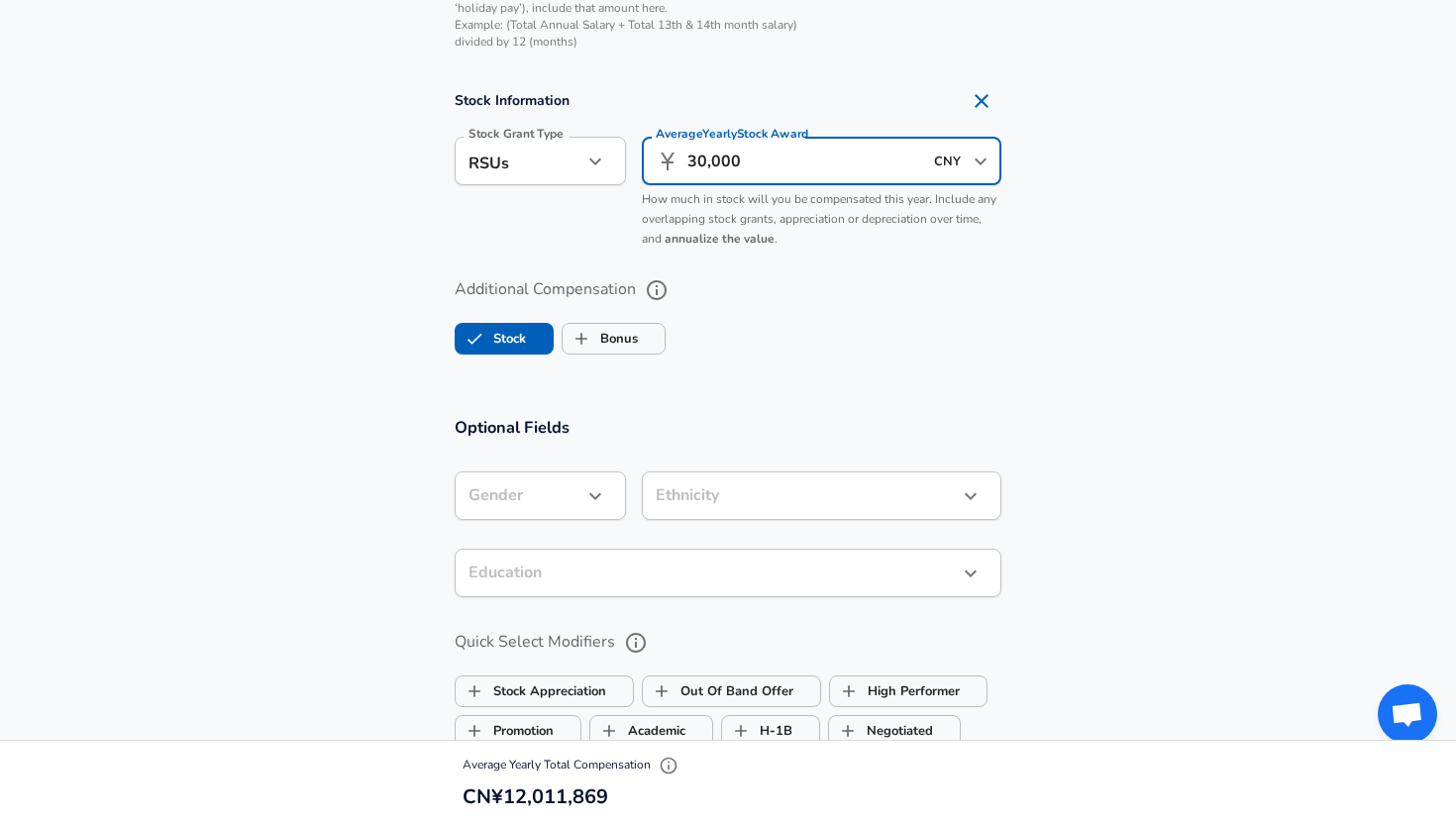 type on "30,000" 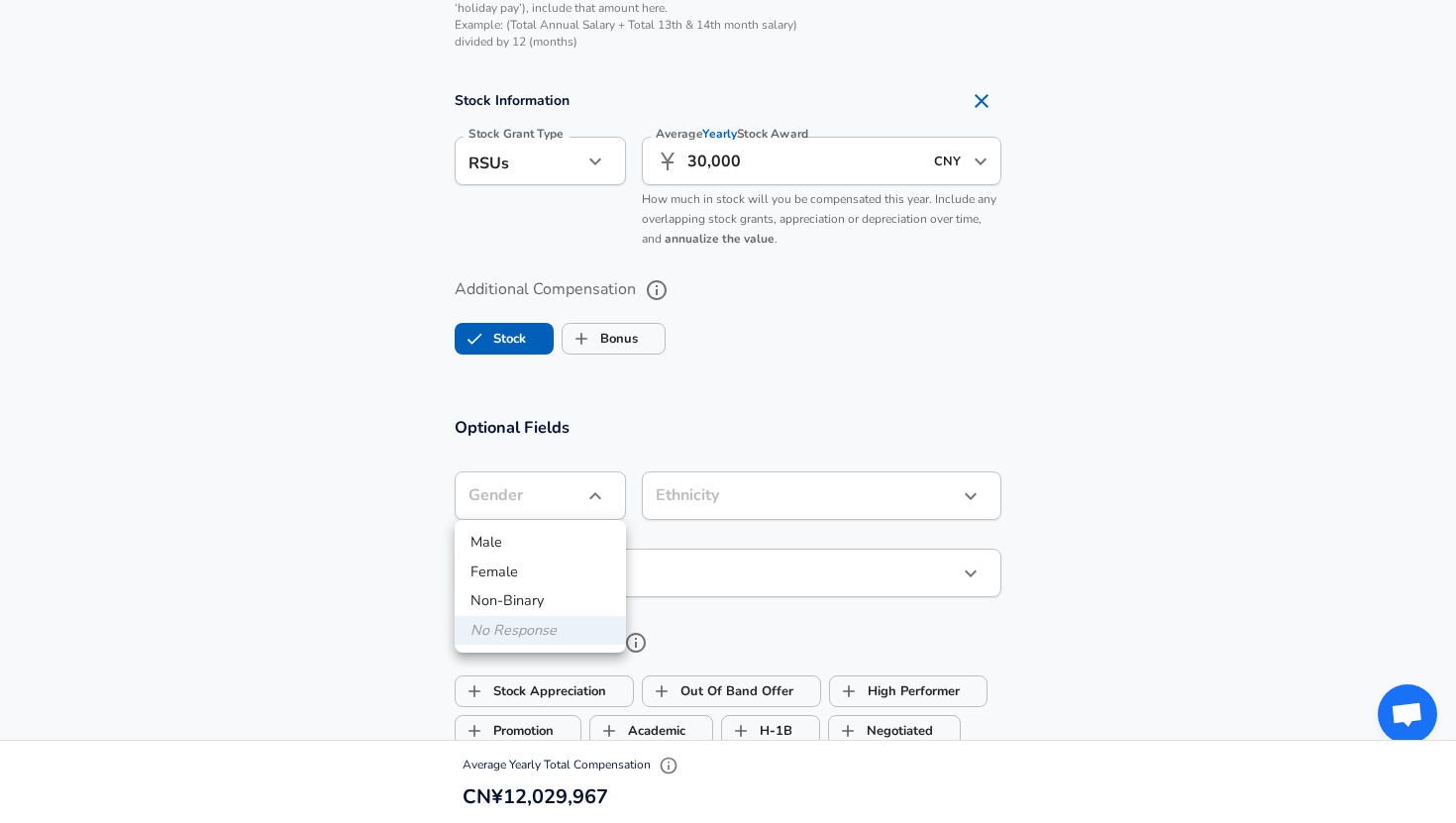 click on "Male" at bounding box center (540, 543) 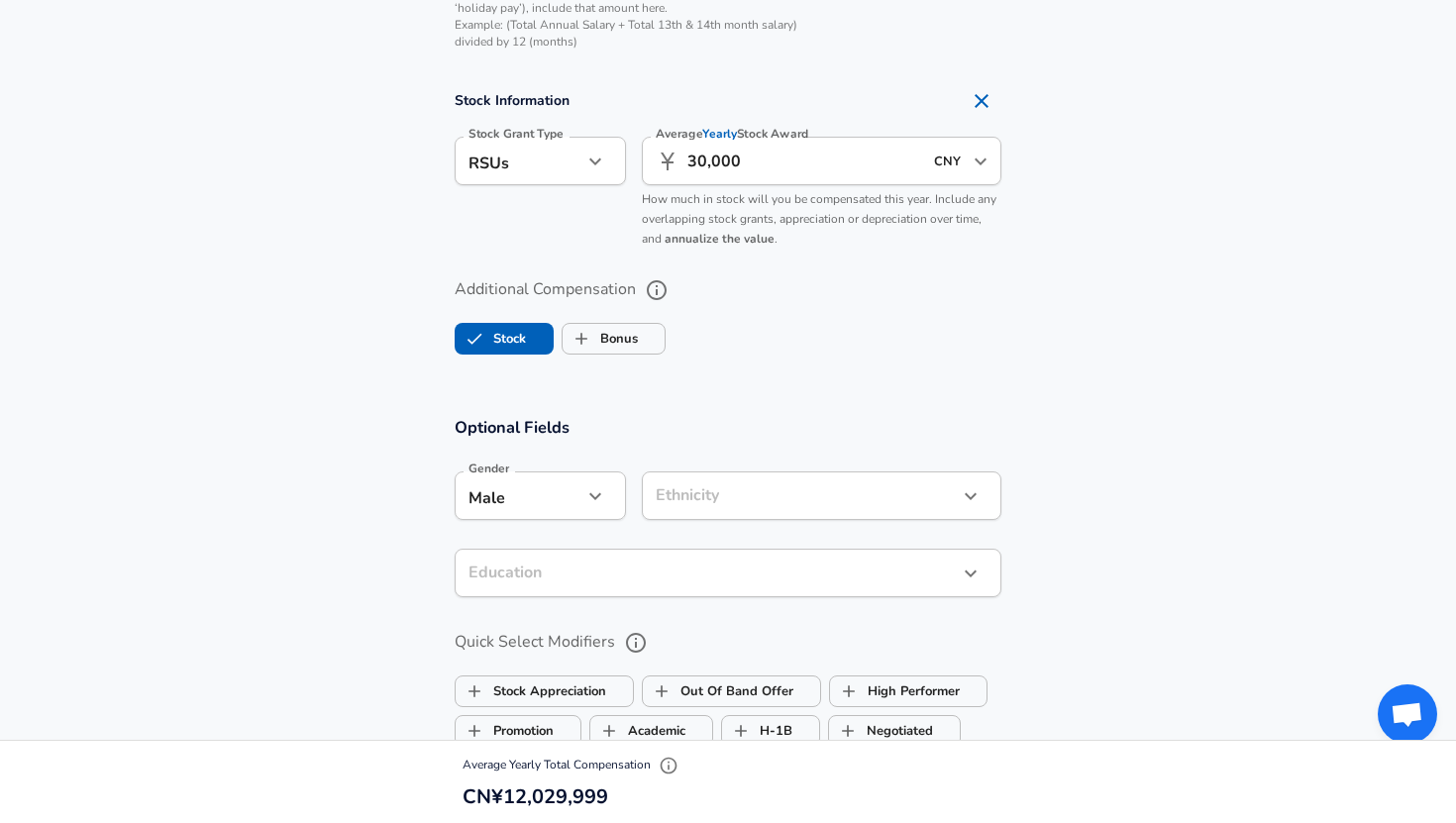 click on "Restart Add Your Salary Upload your offer letter   to verify your submission Enhance Privacy and Anonymity No Automatically hides specific fields until there are enough submissions to safely display the full details.   More Details Based on your submission and the data points that we have already collected, we will automatically hide and anonymize specific fields if there aren't enough data points to remain sufficiently anonymous. Company & Title Information   Enter the company you received your offer from Company xcsc Company   Select the title that closest resembles your official title. This should be similar to the title that was present on your offer letter. Title Software Engineer Title   Select a job family that best fits your role. If you can't find one, select 'Other' to enter a custom job family Job Family Software Engineer Job Family   Select a Specialization that best fits your role. If you can't find one, select 'Other' to enter a custom specialization Select Specialization Blockchain Blockchain" at bounding box center [728, -1178] 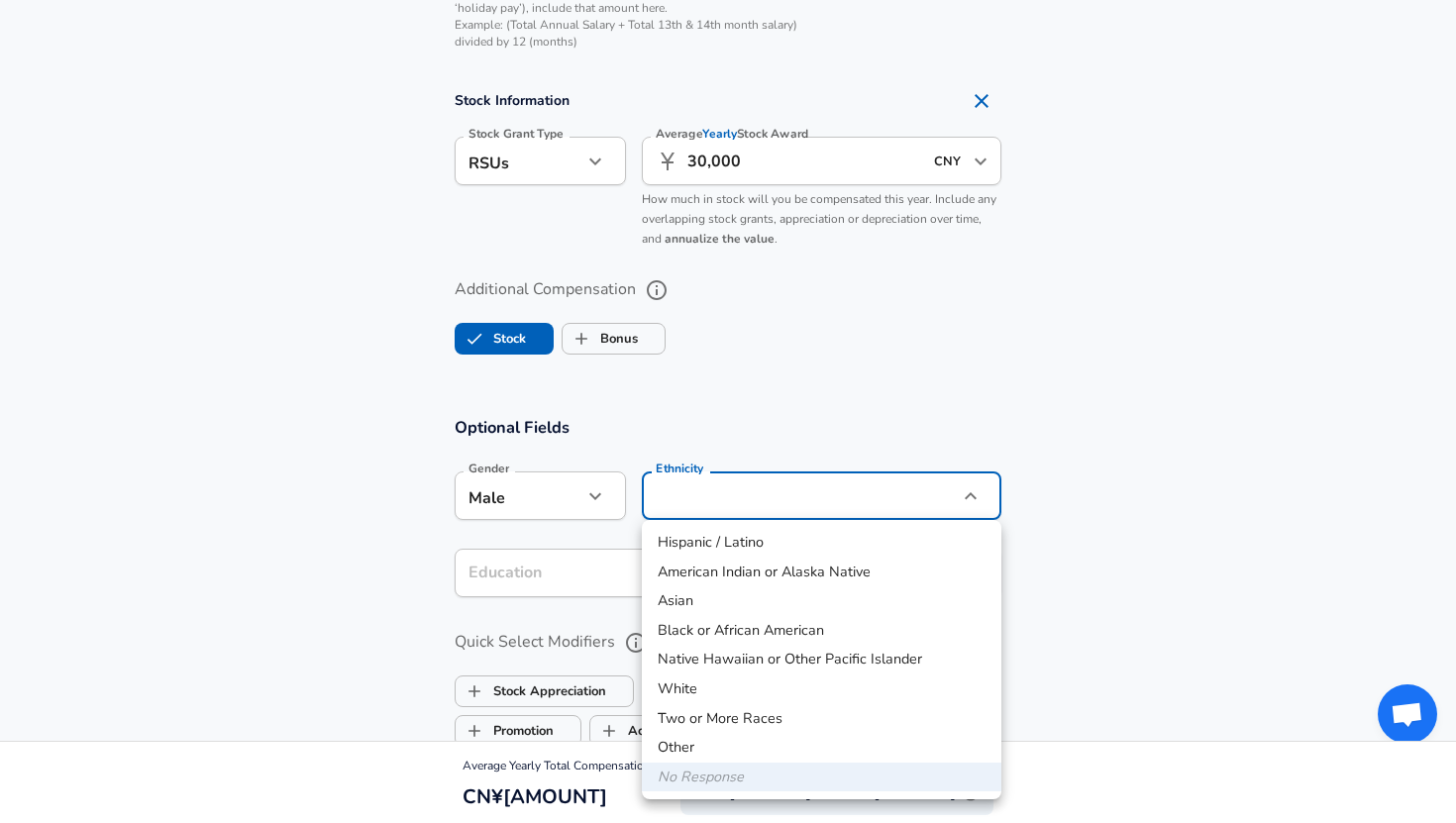 type 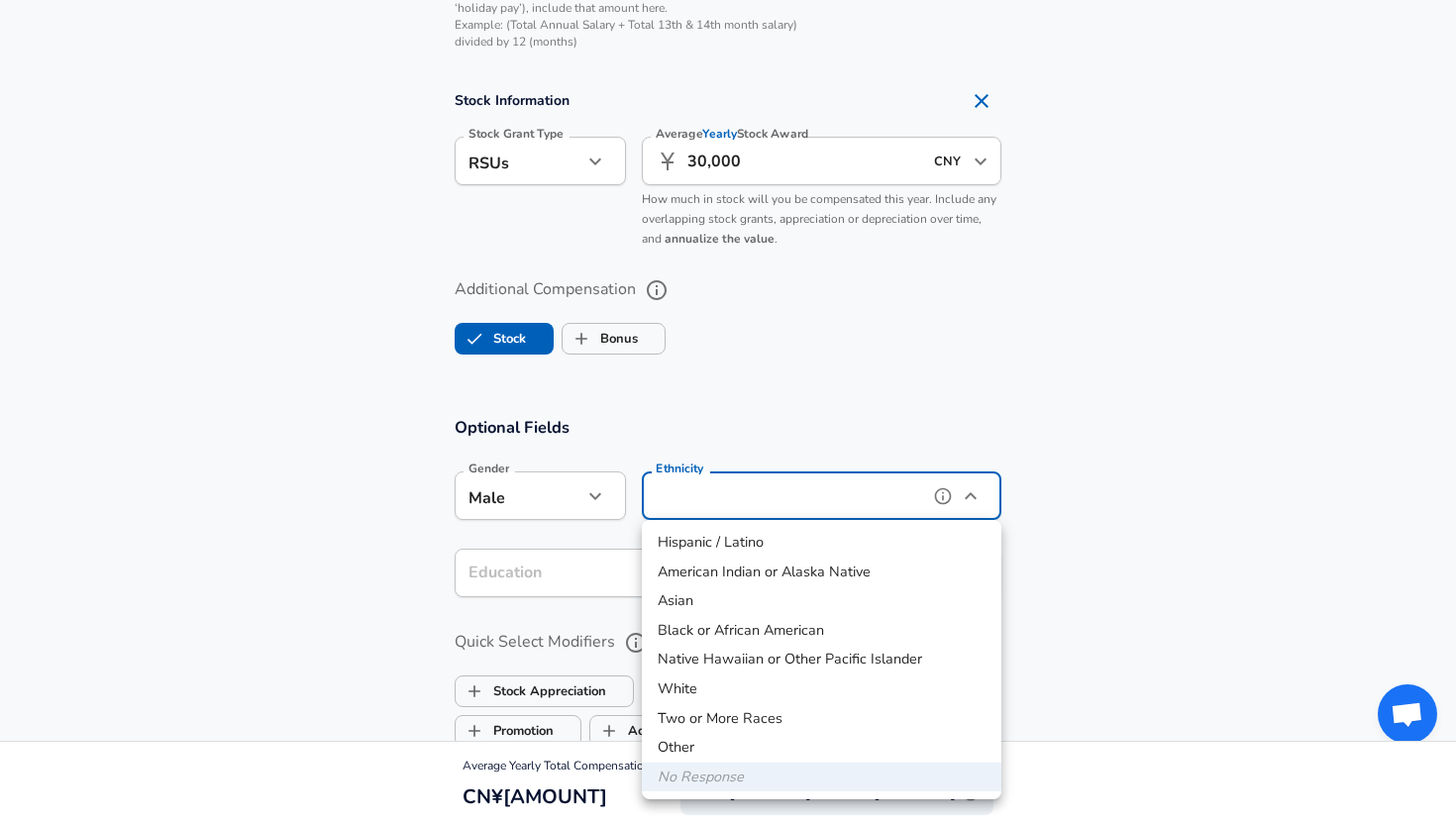 type on "American Indian or Alaska Native" 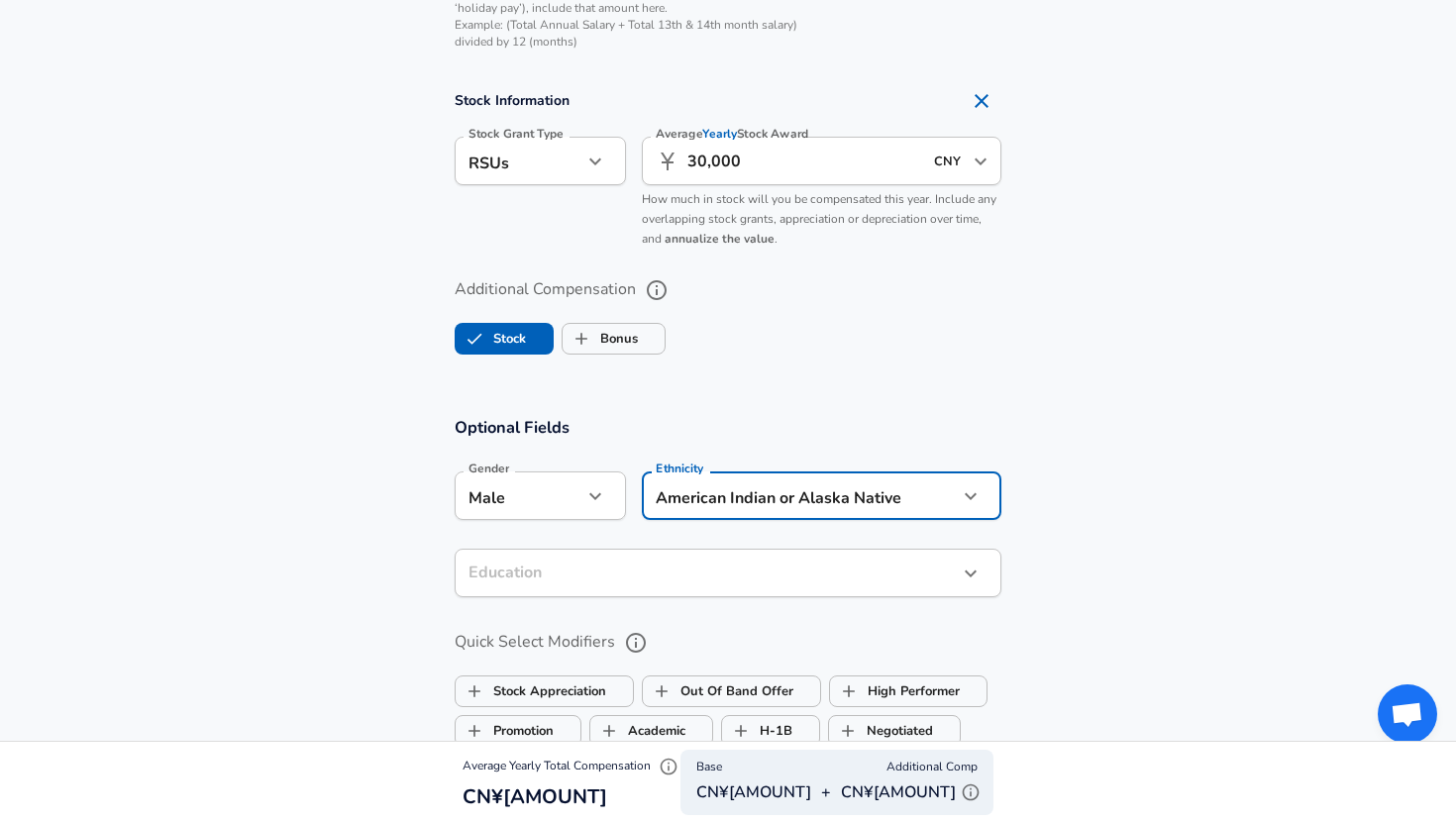 click on "Restart Add Your Salary Upload your offer letter   to verify your submission Enhance Privacy and Anonymity No Automatically hides specific fields until there are enough submissions to safely display the full details.   More Details Based on your submission and the data points that we have already collected, we will automatically hide and anonymize specific fields if there aren't enough data points to remain sufficiently anonymous. Company & Title Information   Enter the company you received your offer from Company xcsc Company   Select the title that closest resembles your official title. This should be similar to the title that was present on your offer letter. Title Software Engineer Title   Select a job family that best fits your role. If you can't find one, select 'Other' to enter a custom job family Job Family Software Engineer Job Family   Select a Specialization that best fits your role. If you can't find one, select 'Other' to enter a custom specialization Select Specialization Blockchain Blockchain" at bounding box center (728, -1178) 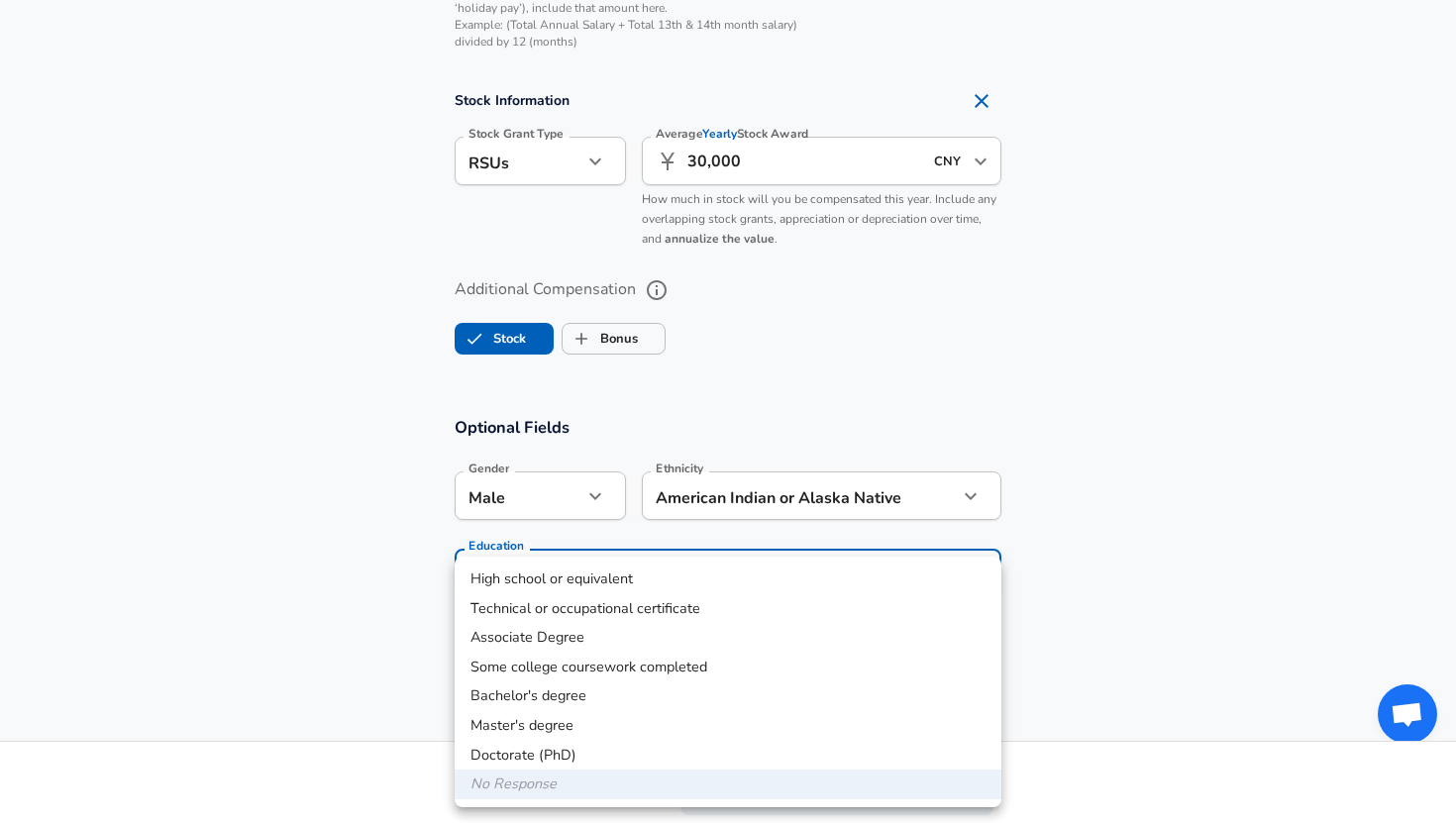 click on "Associate Degree" at bounding box center (728, 638) 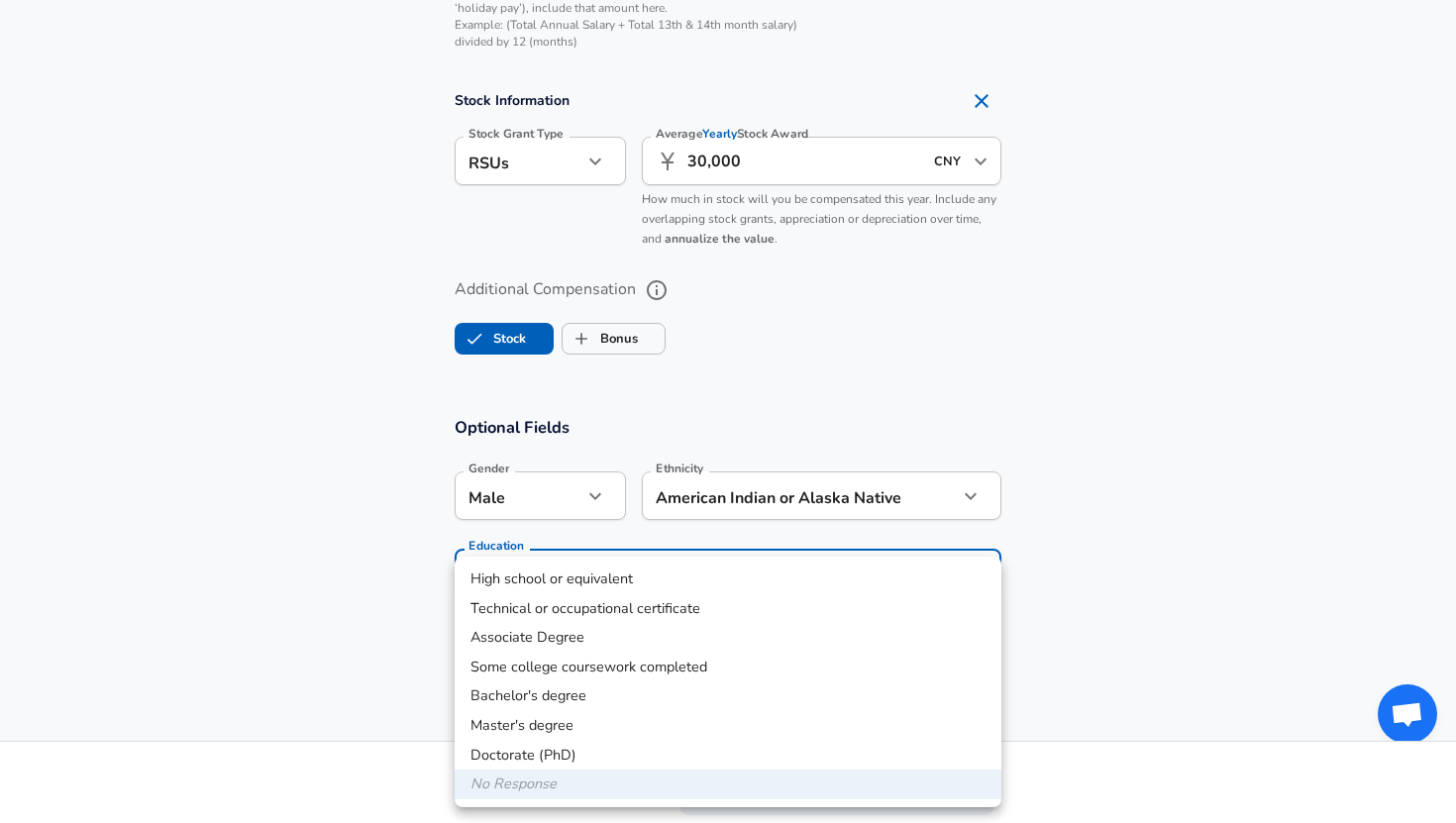 type on "Associate Degree" 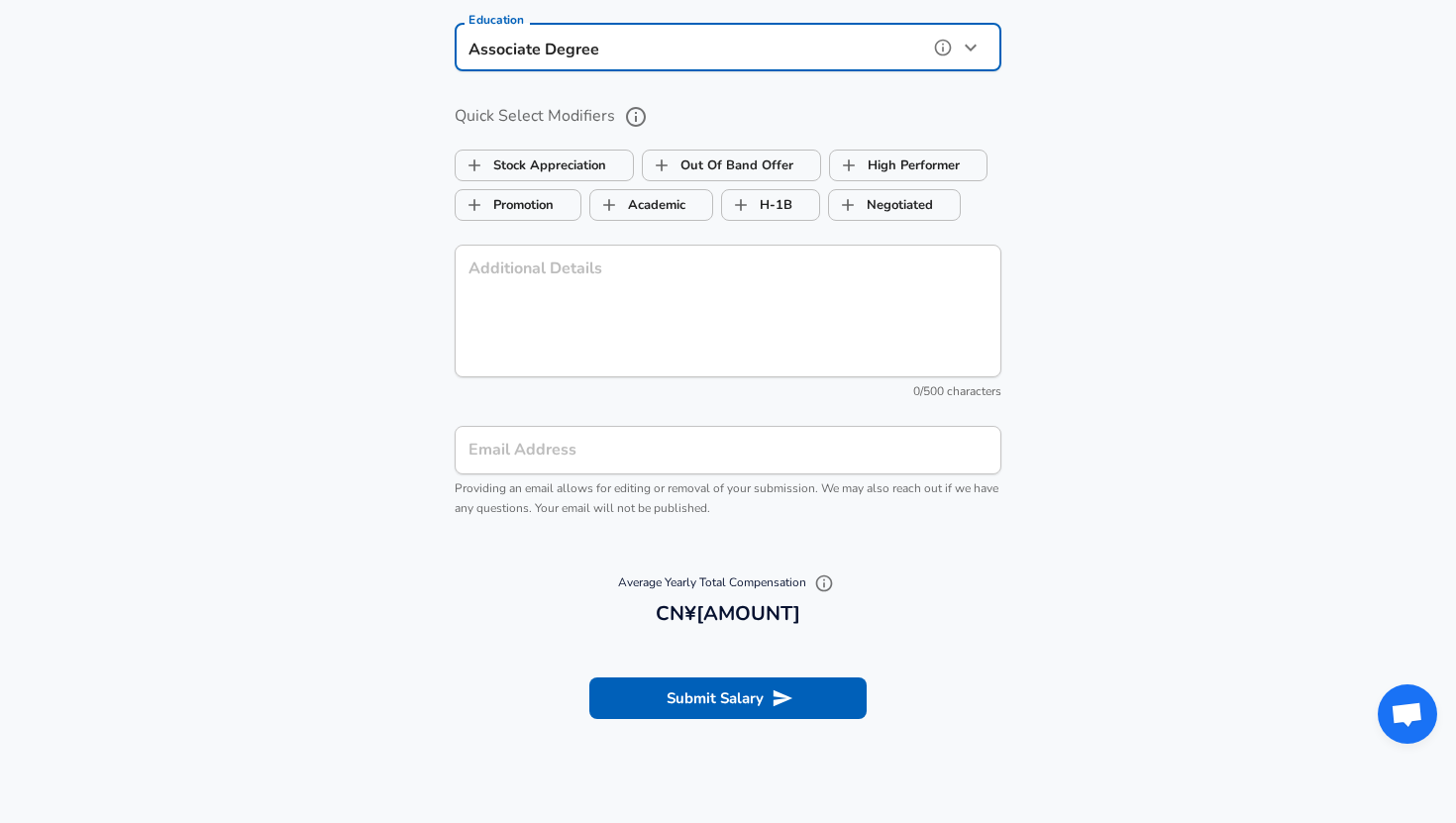scroll, scrollTop: 2311, scrollLeft: 0, axis: vertical 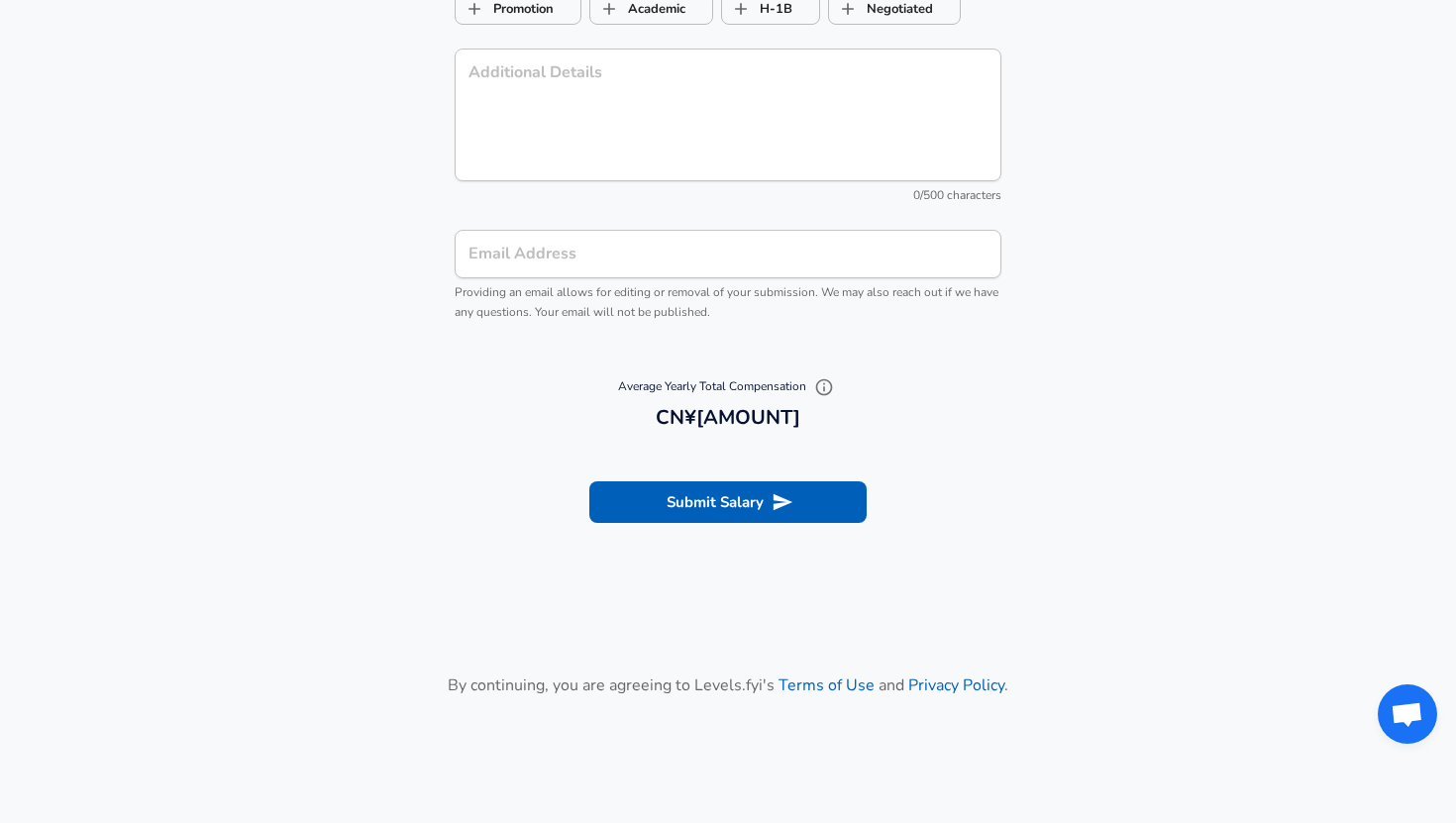 click on "Email Address" at bounding box center [728, 254] 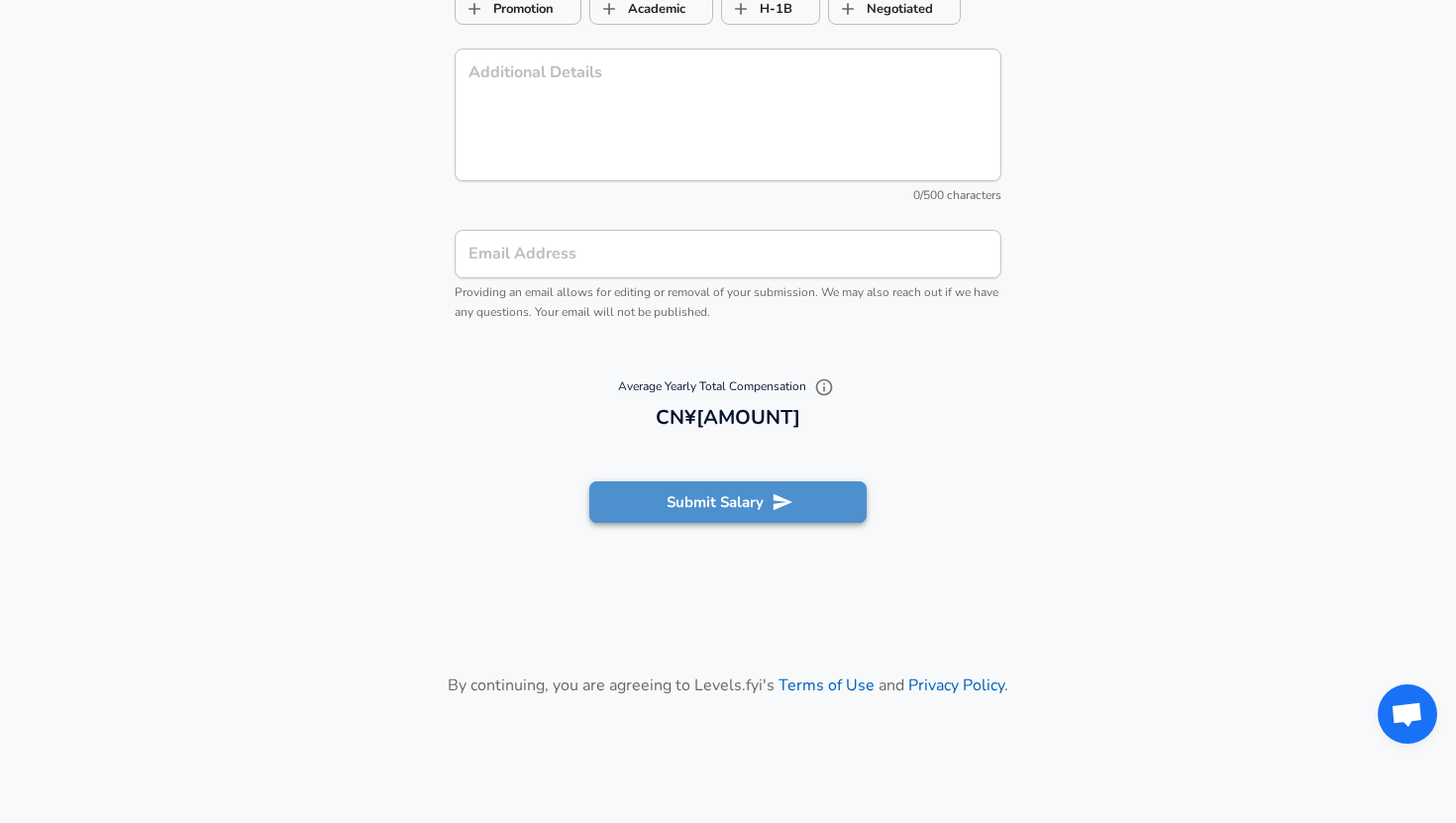 click on "Submit Salary" at bounding box center (728, 502) 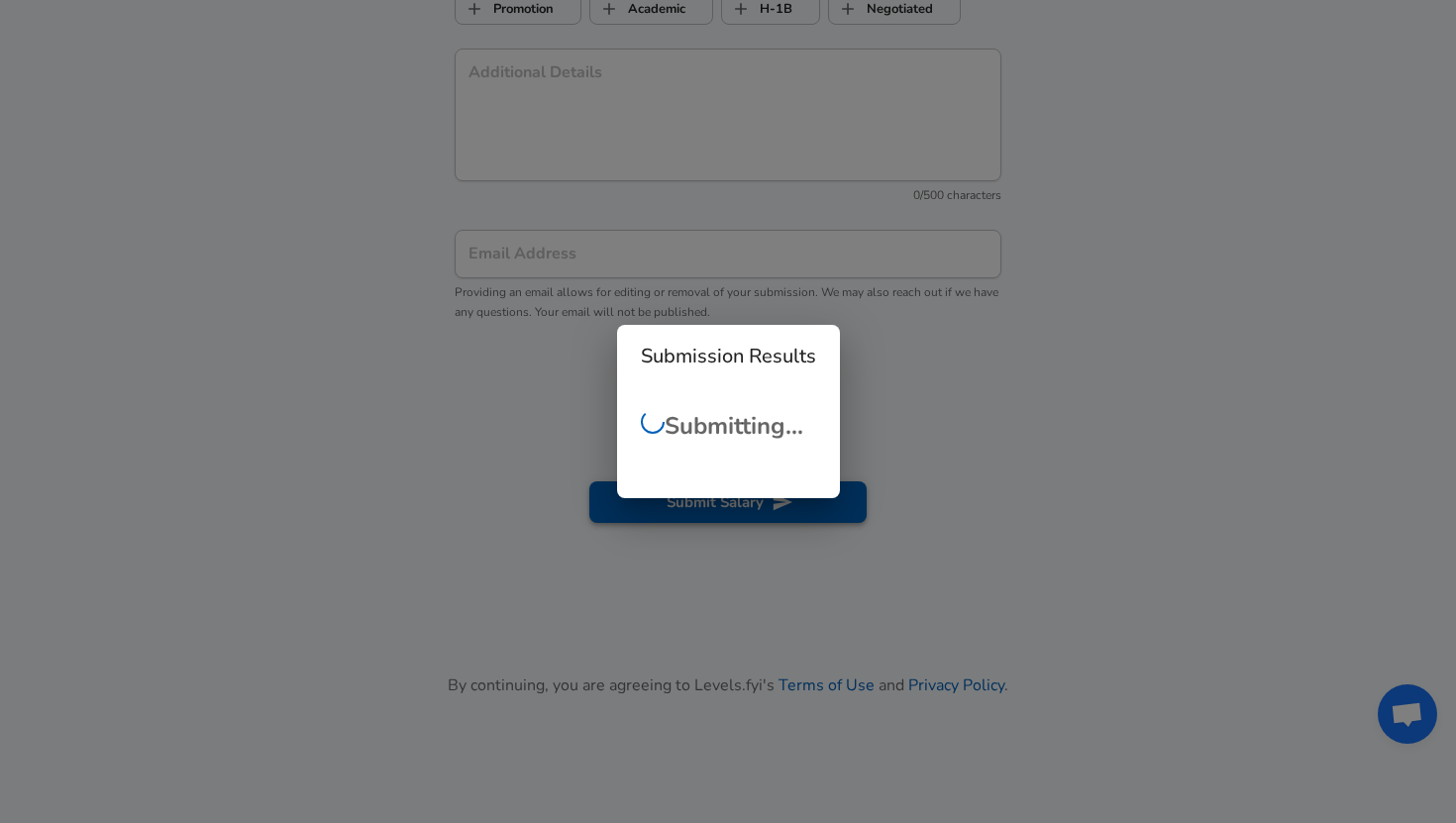 click on "Submission Results  Submitting..." at bounding box center (728, 411) 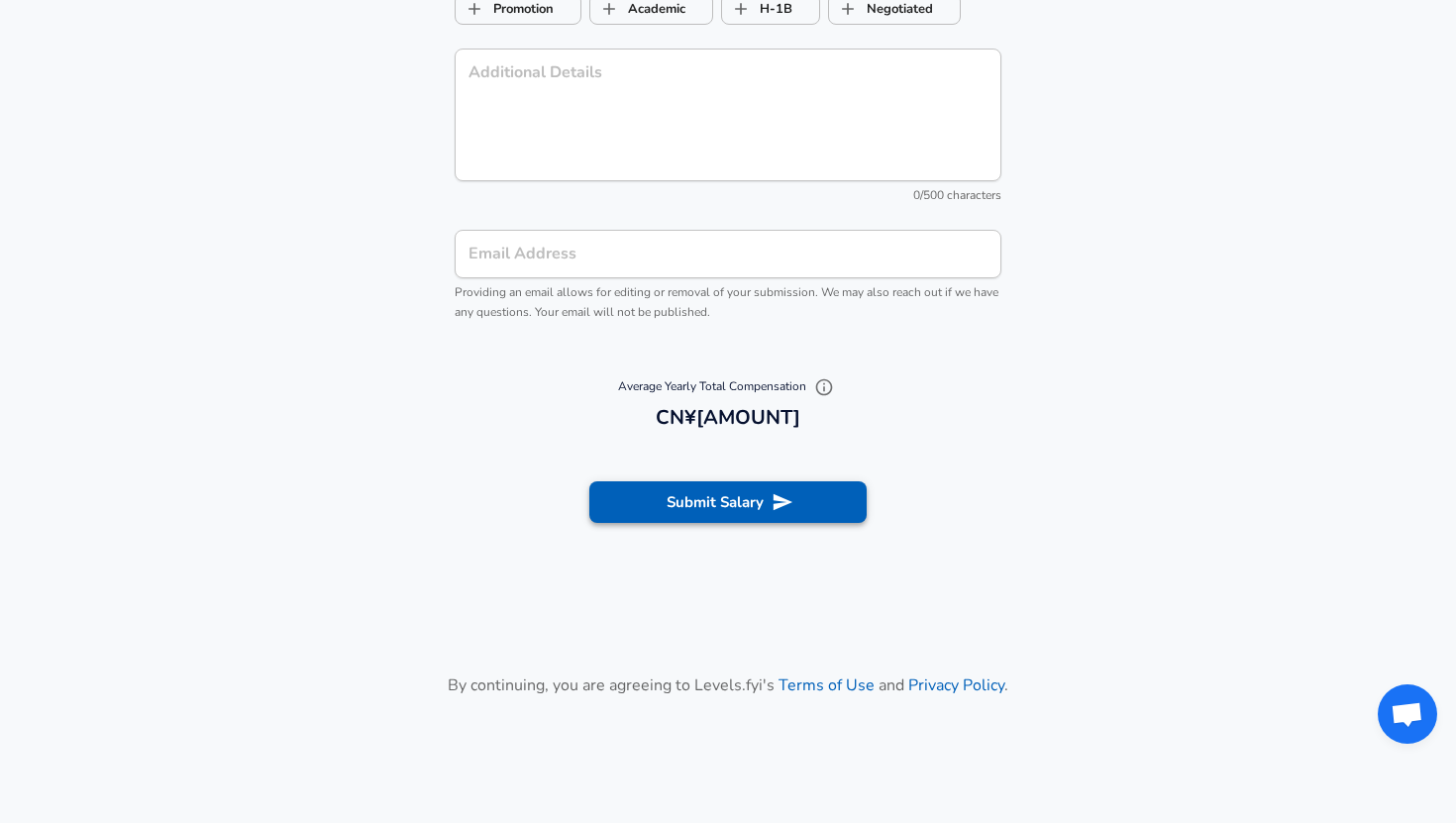click on "Submit Salary" at bounding box center [728, 502] 